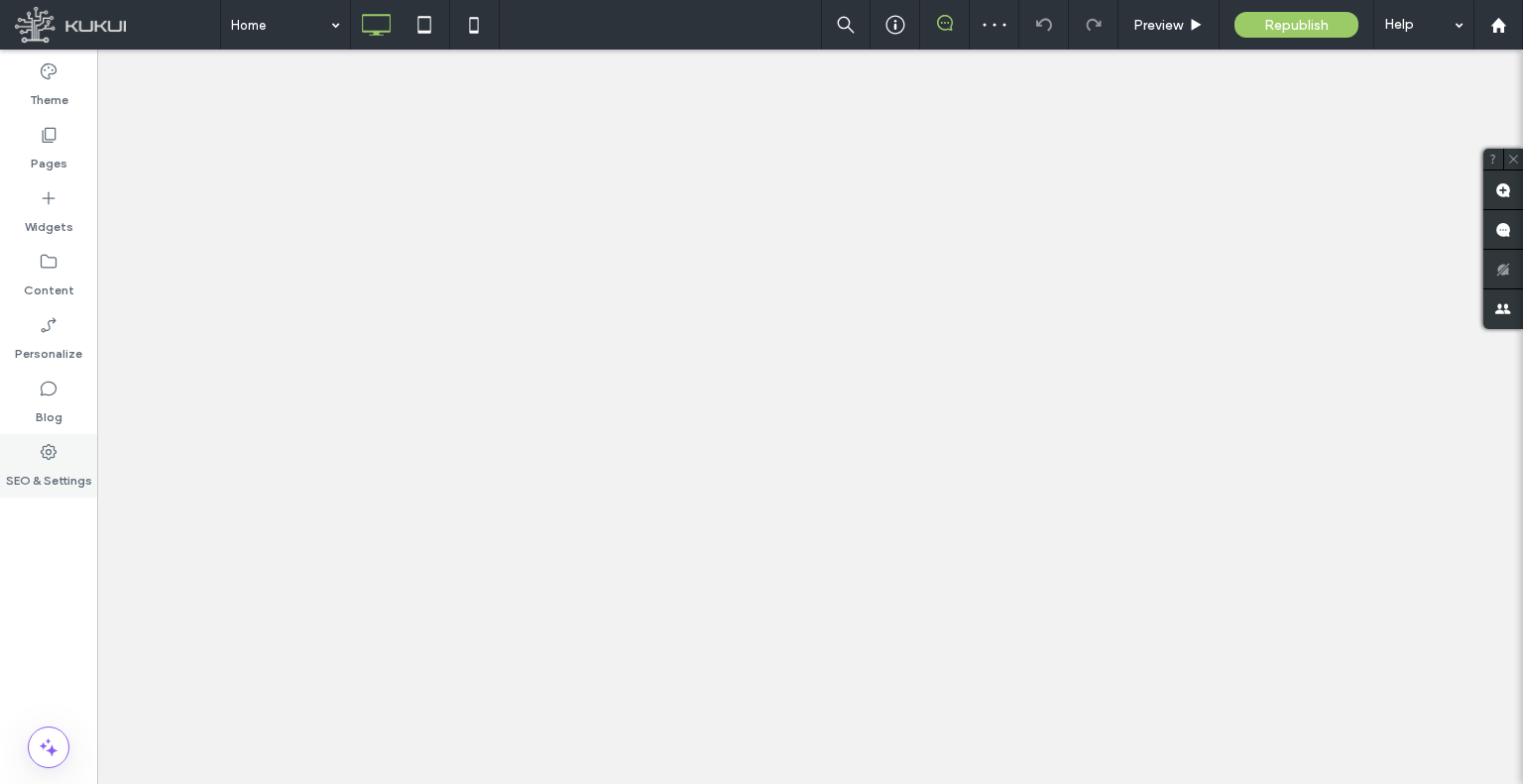 click 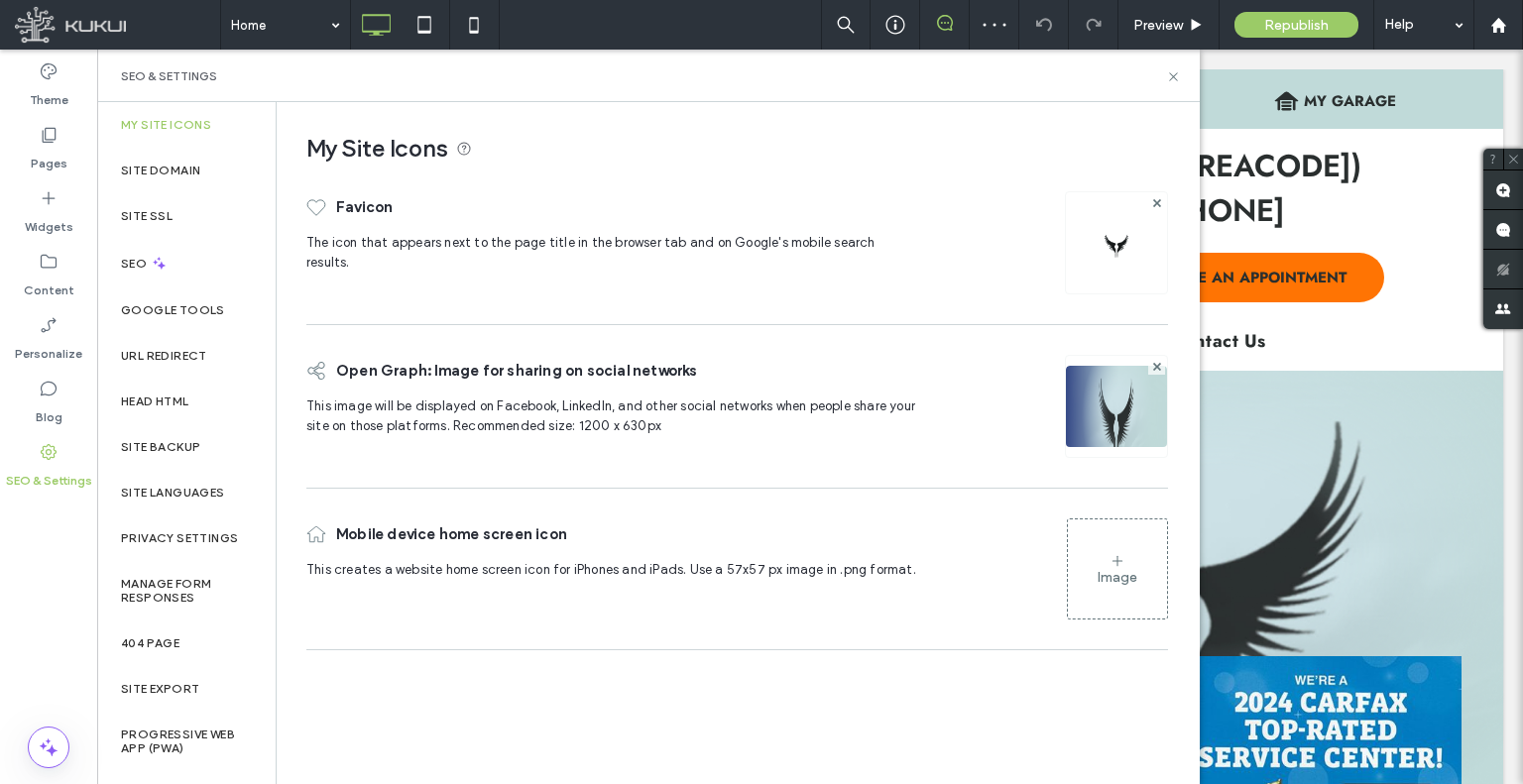 scroll, scrollTop: 0, scrollLeft: 0, axis: both 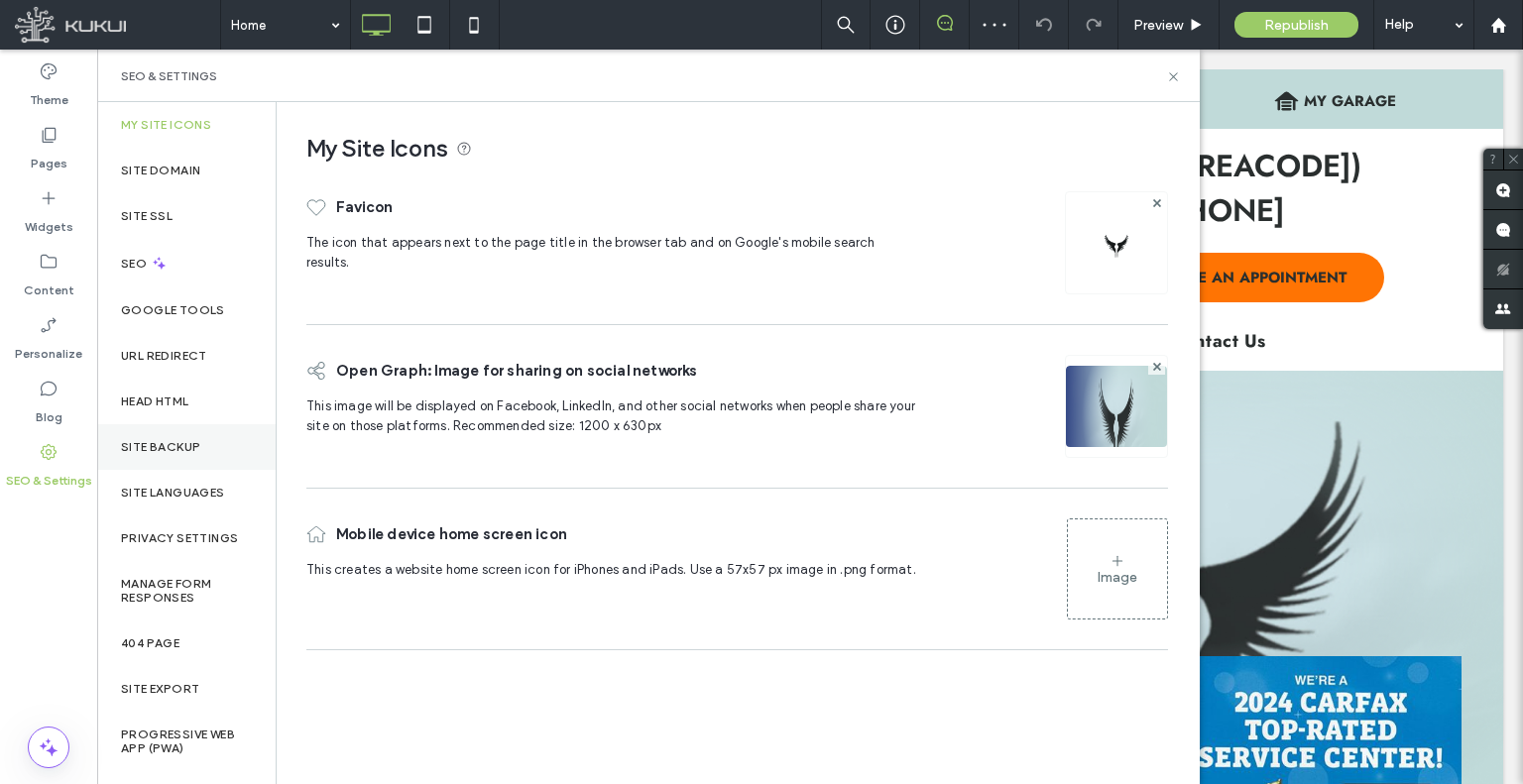 click on "Site Backup" at bounding box center (186, 447) 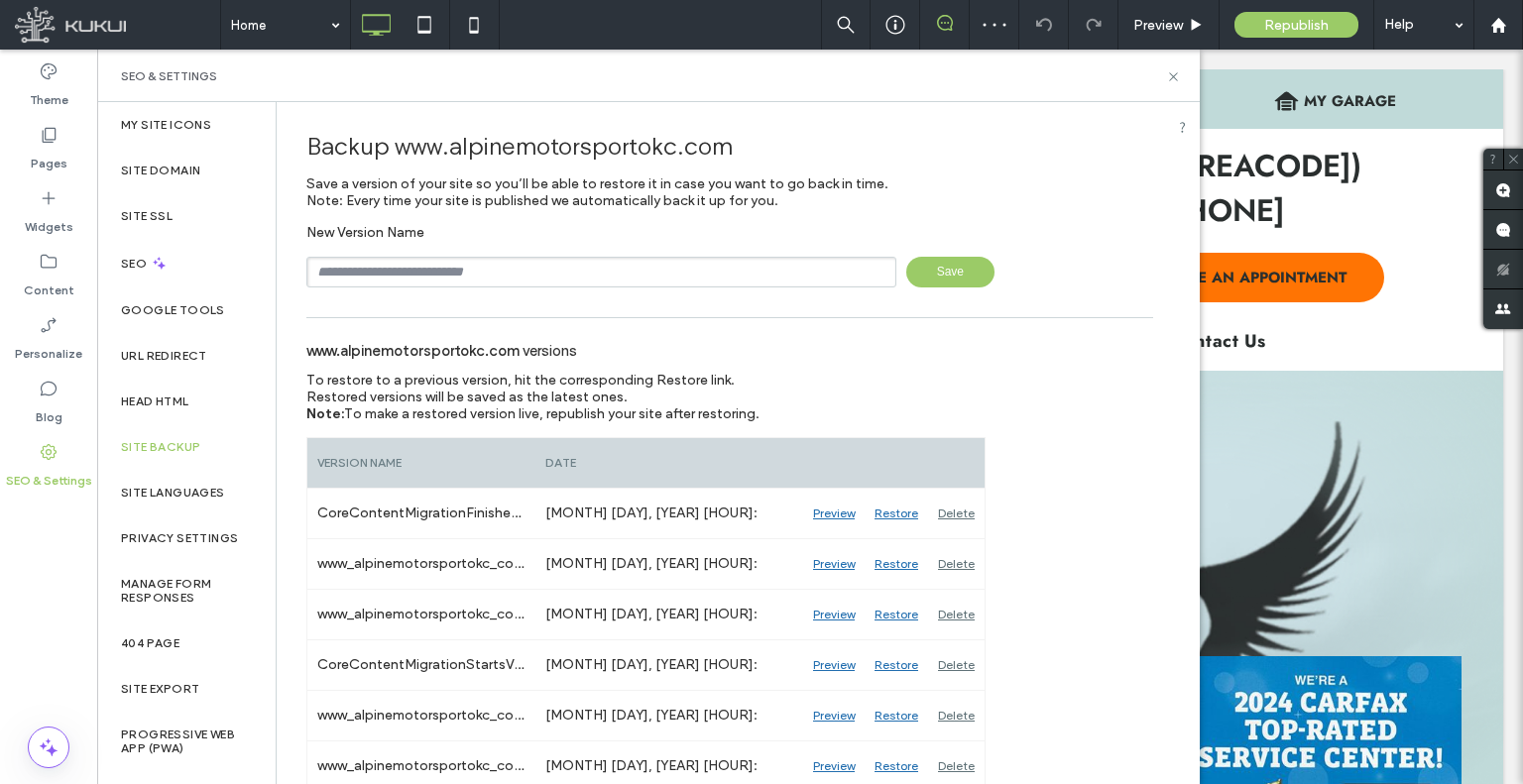 click on "Backup
www.alpinemotorsportokc.com
Save a version of your site so you’ll be able to restore it in case you want to go back in time.
Note: Every time your site is published we automatically back it up for you.
New Version Name
Save
www.alpinemotorsportokc.com
versions
To restore to a previous version, hit the corresponding Restore link.
Restored versions will be saved as the latest ones.
Note: To make a restored version live, republish your site after restoring.
Version Name" at bounding box center [730, 2696] 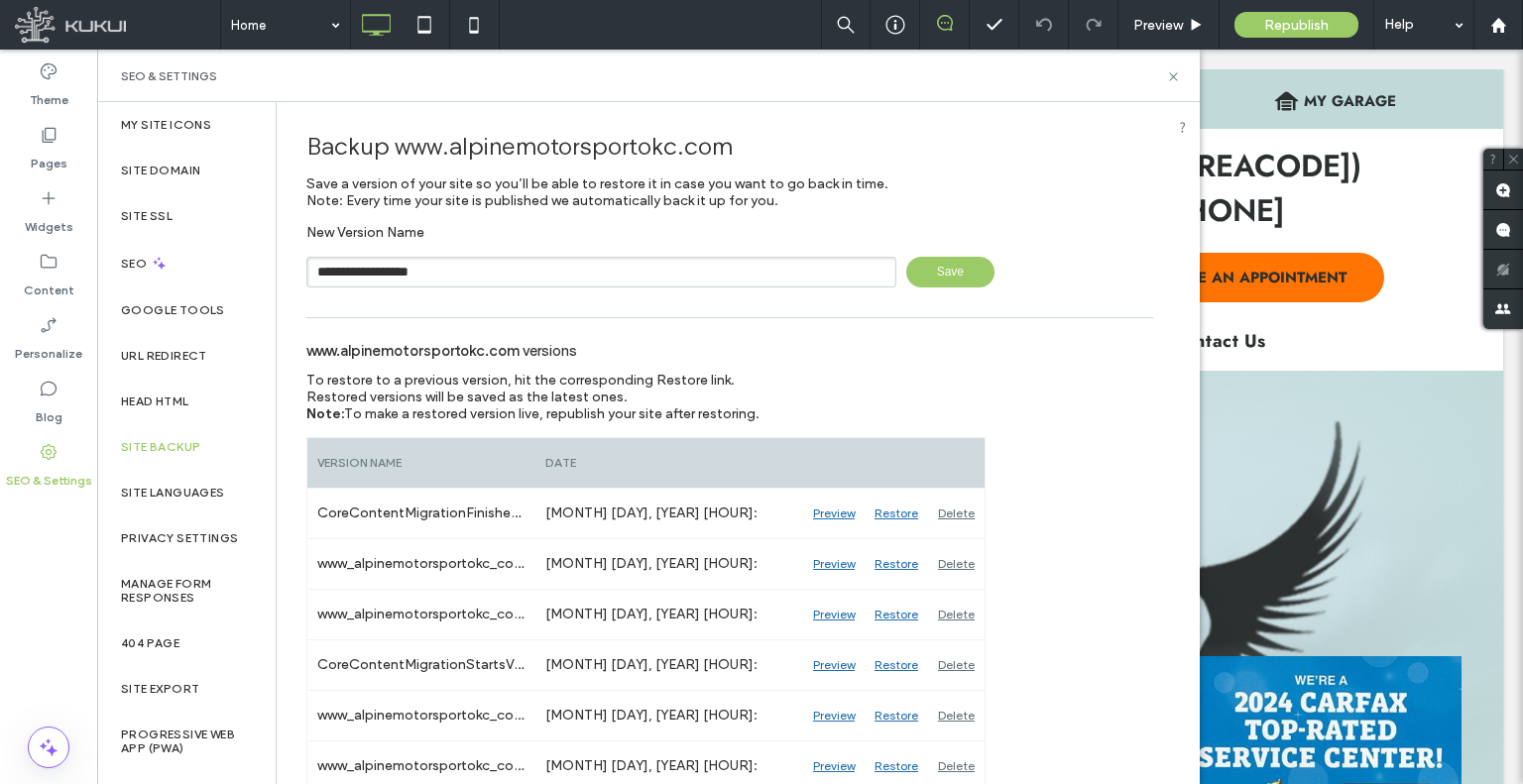 drag, startPoint x: 468, startPoint y: 268, endPoint x: 388, endPoint y: 267, distance: 80.00625 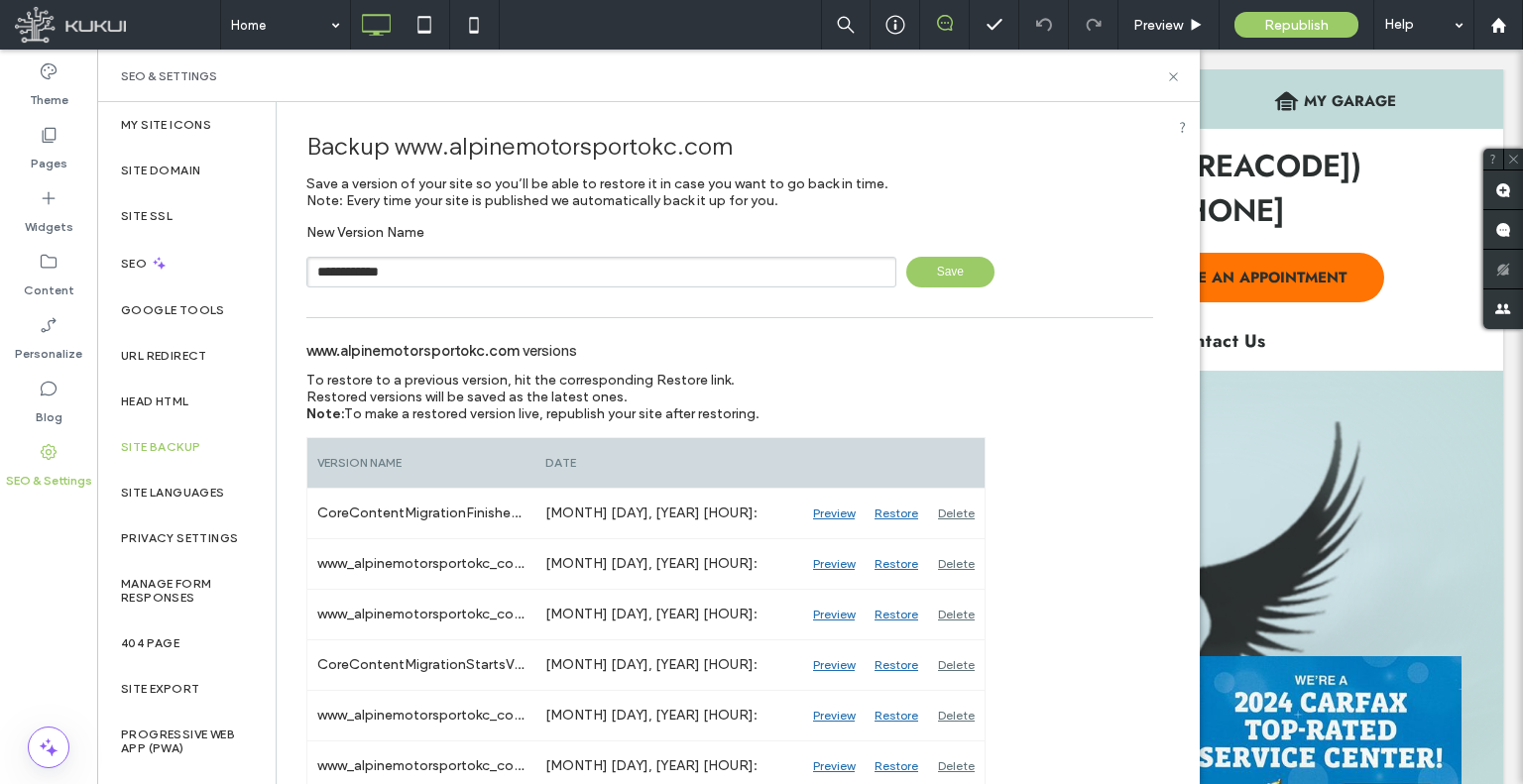 type on "**********" 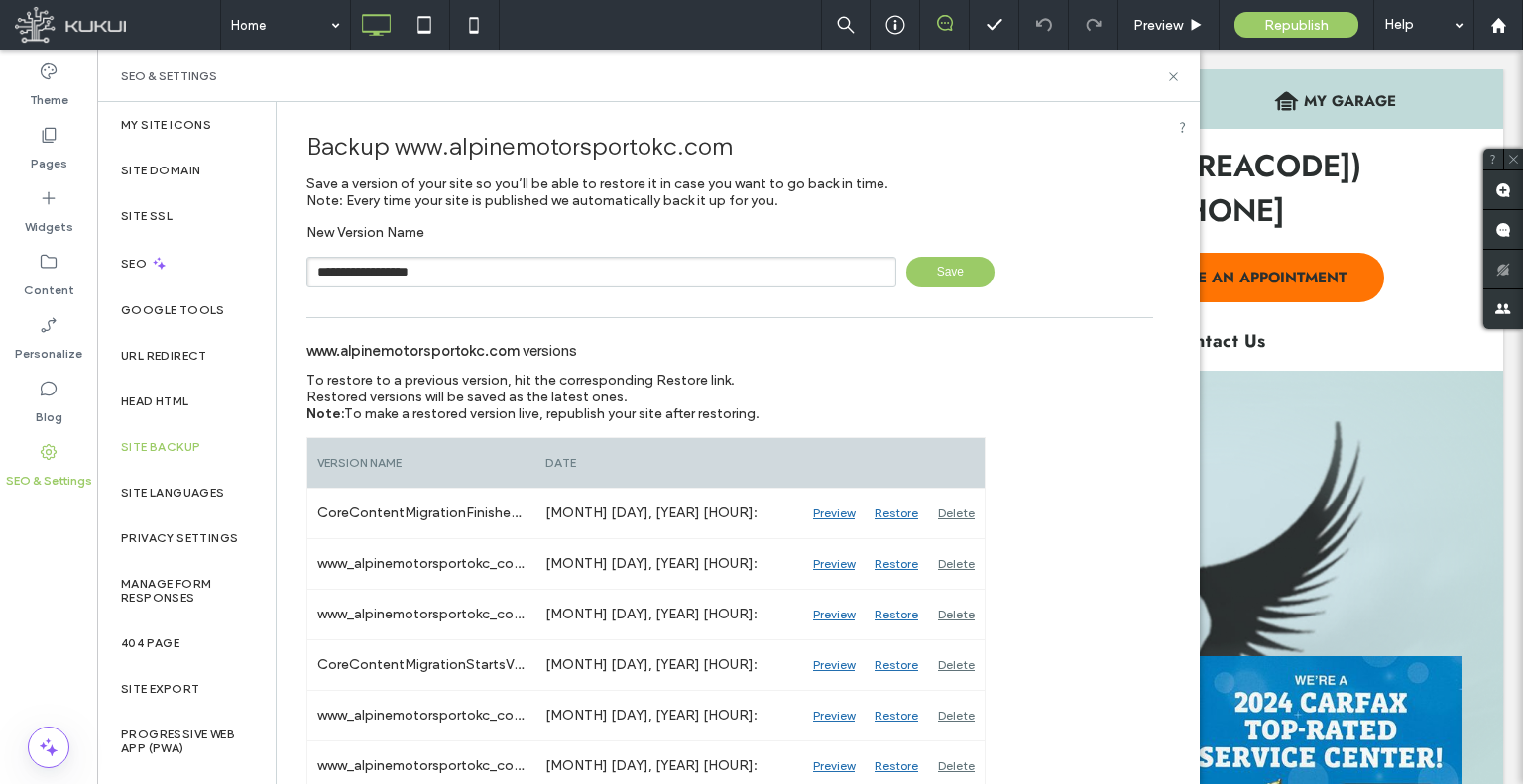 click on "Save" at bounding box center [950, 272] 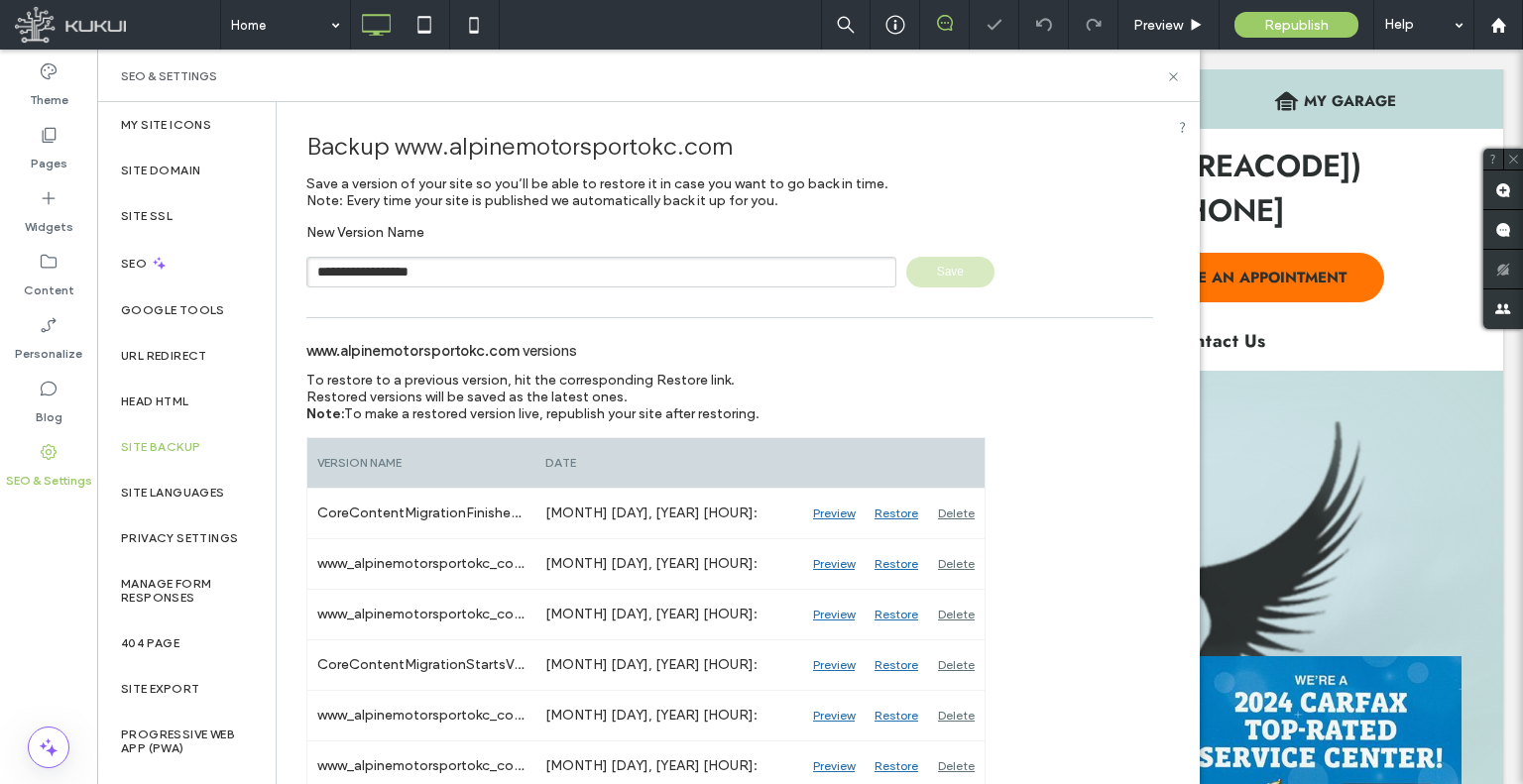 type 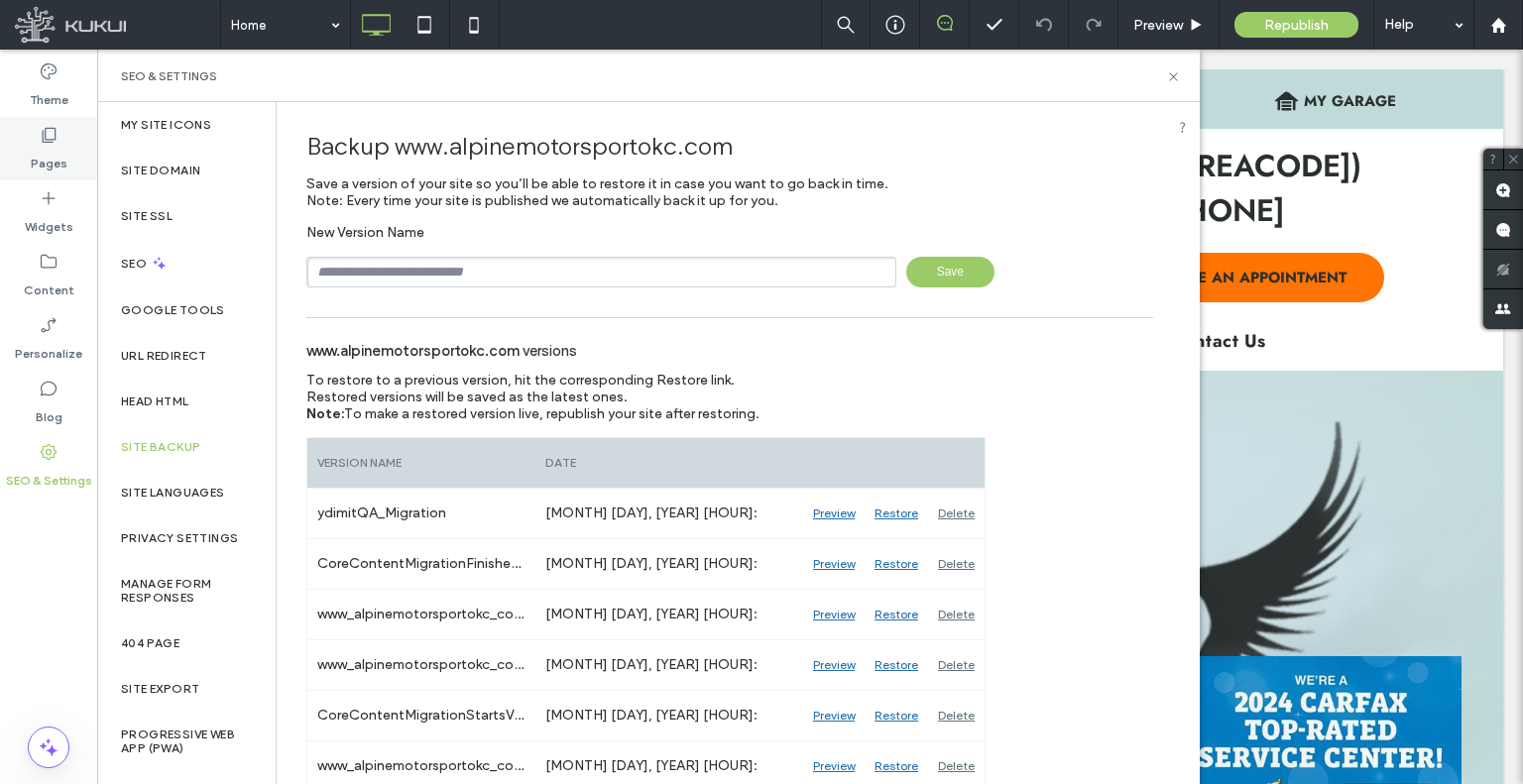 click on "Pages" at bounding box center [49, 159] 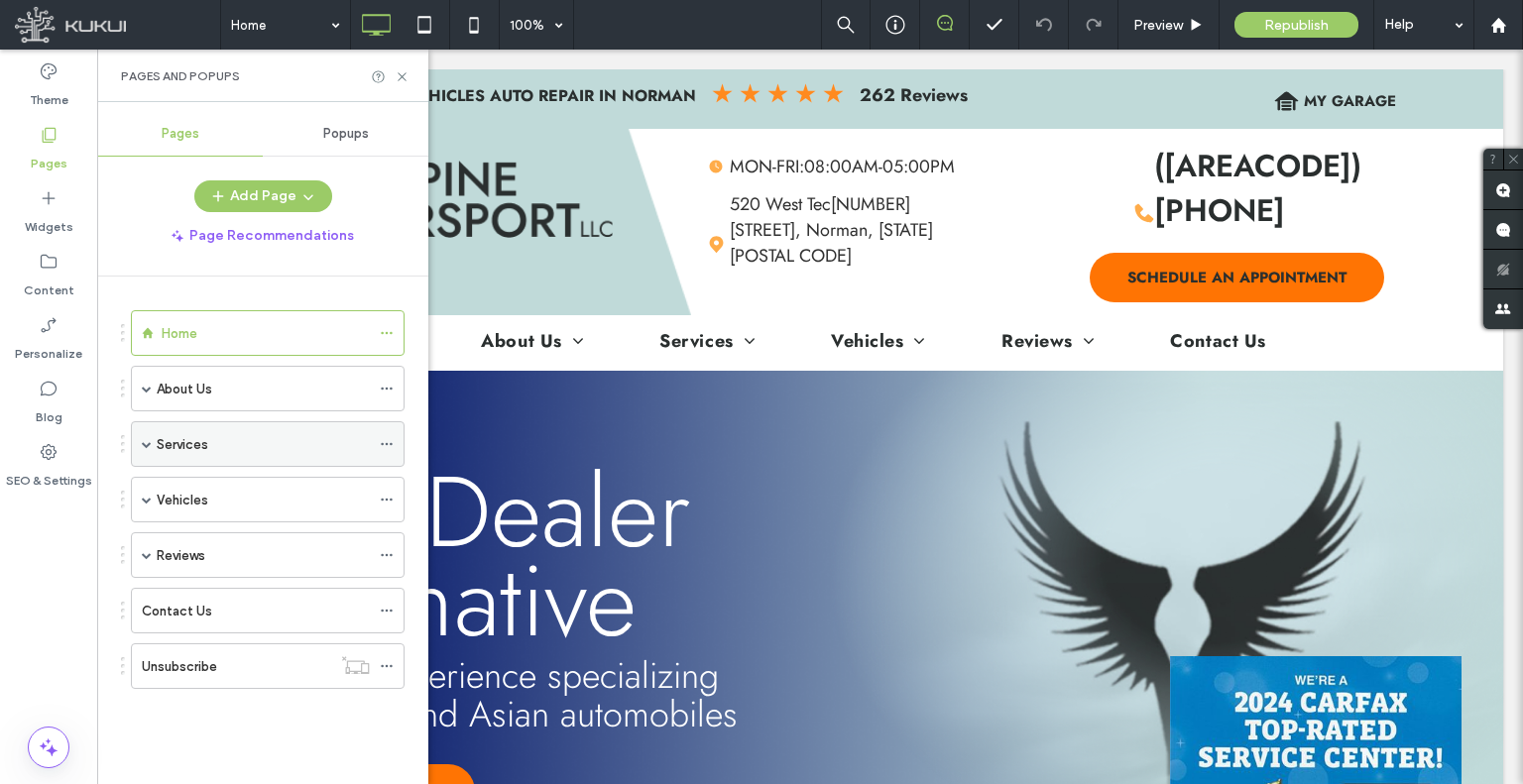 click at bounding box center [147, 444] 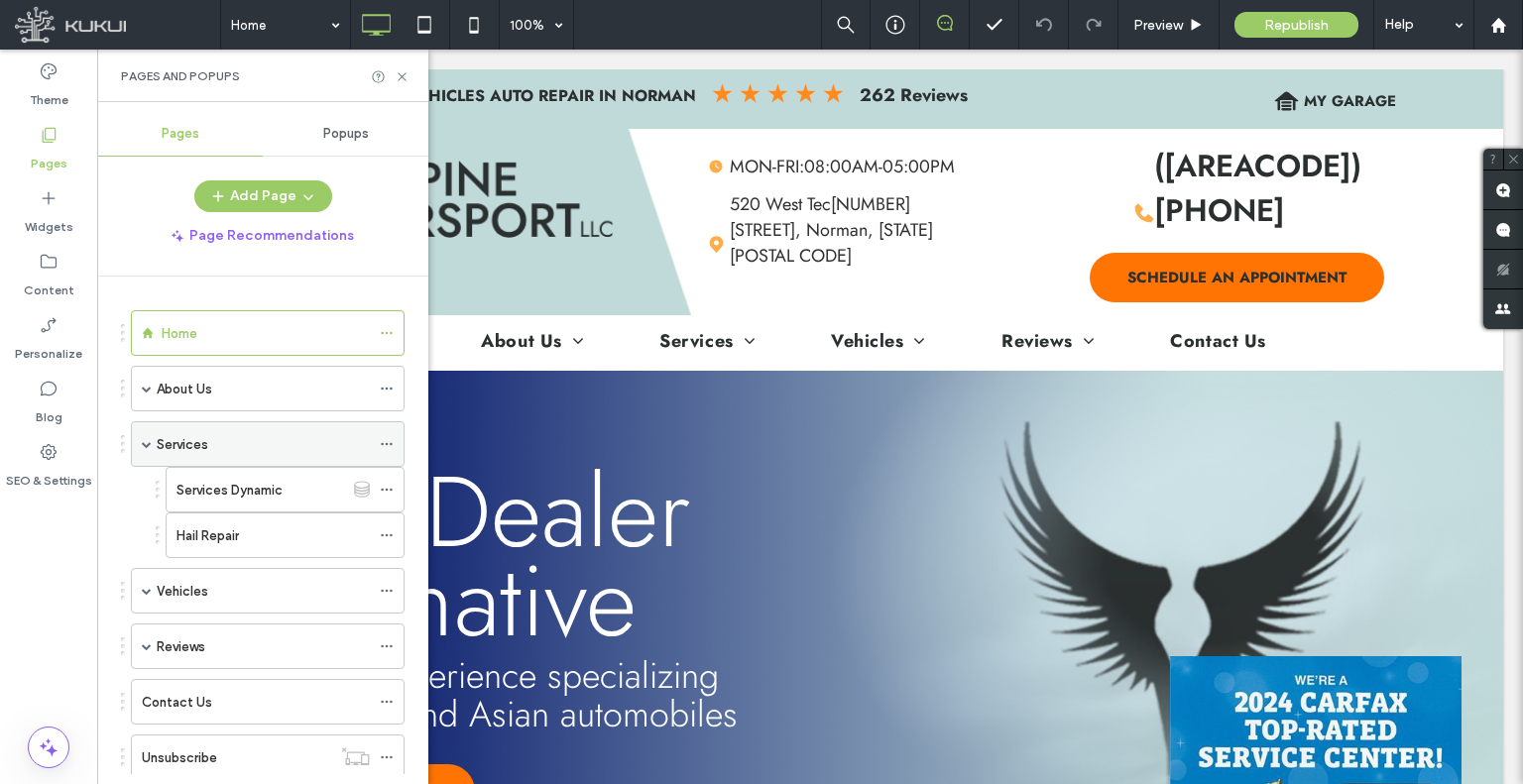 click at bounding box center (392, 444) 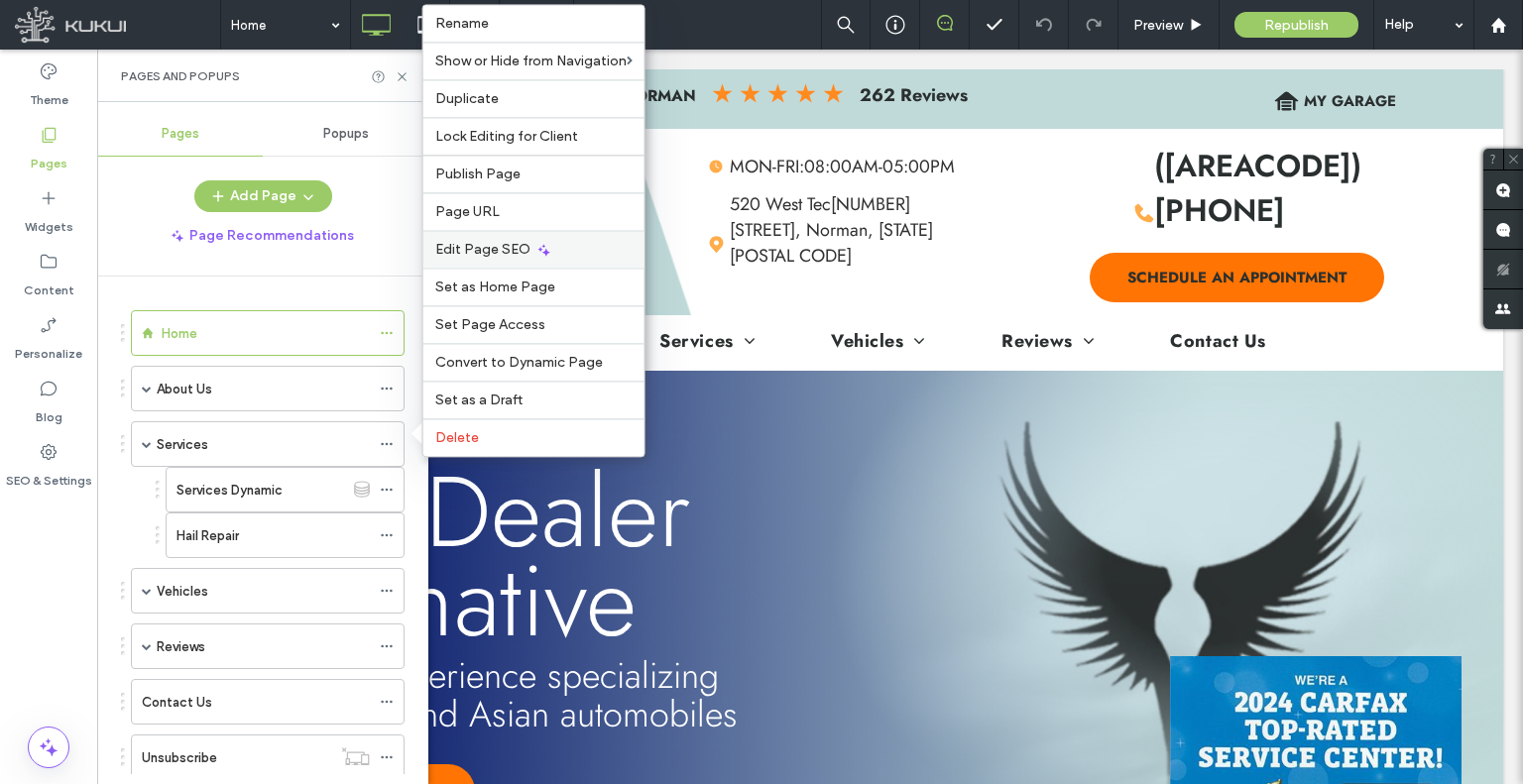 click on "Edit Page SEO" at bounding box center [483, 249] 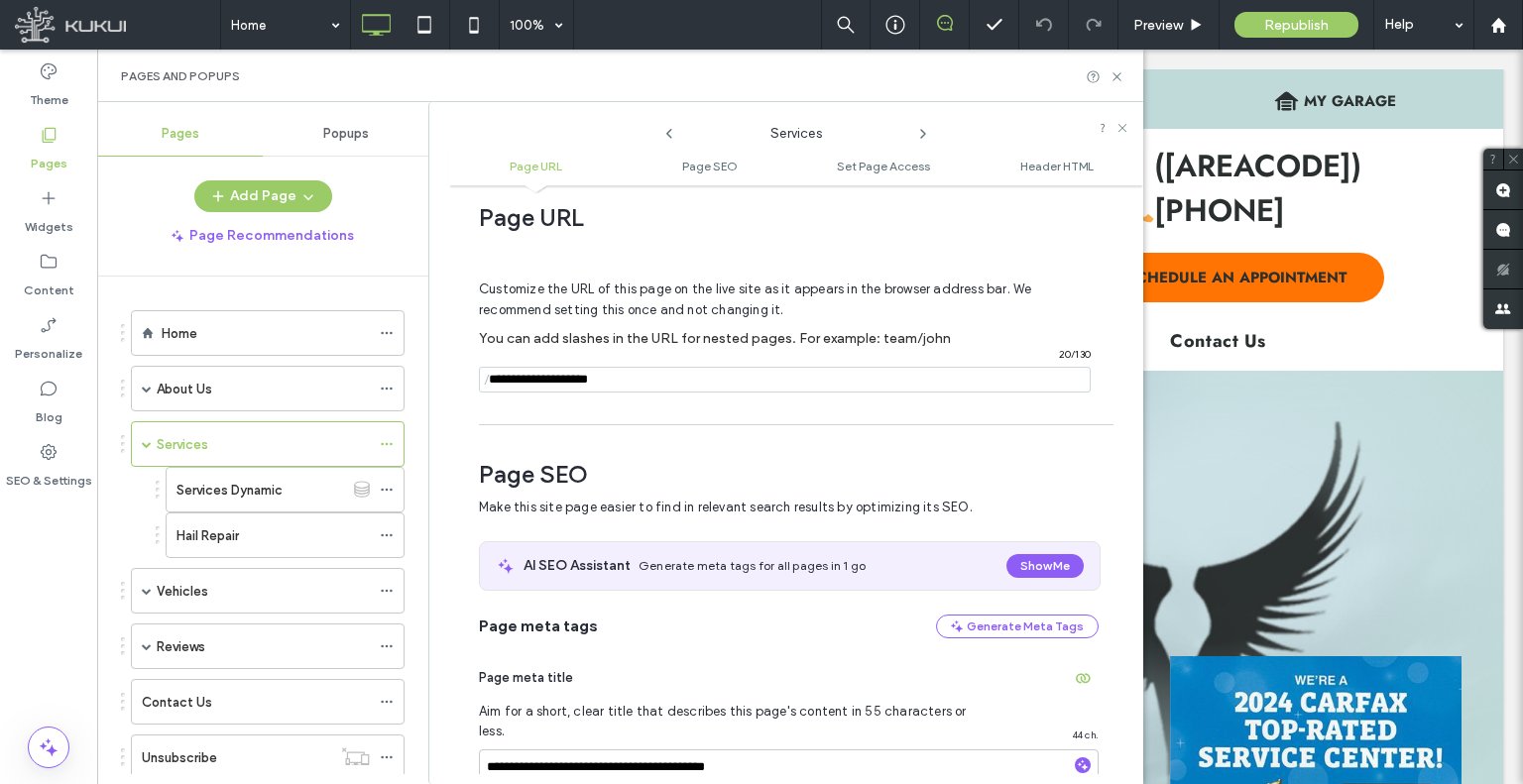 scroll, scrollTop: 0, scrollLeft: 0, axis: both 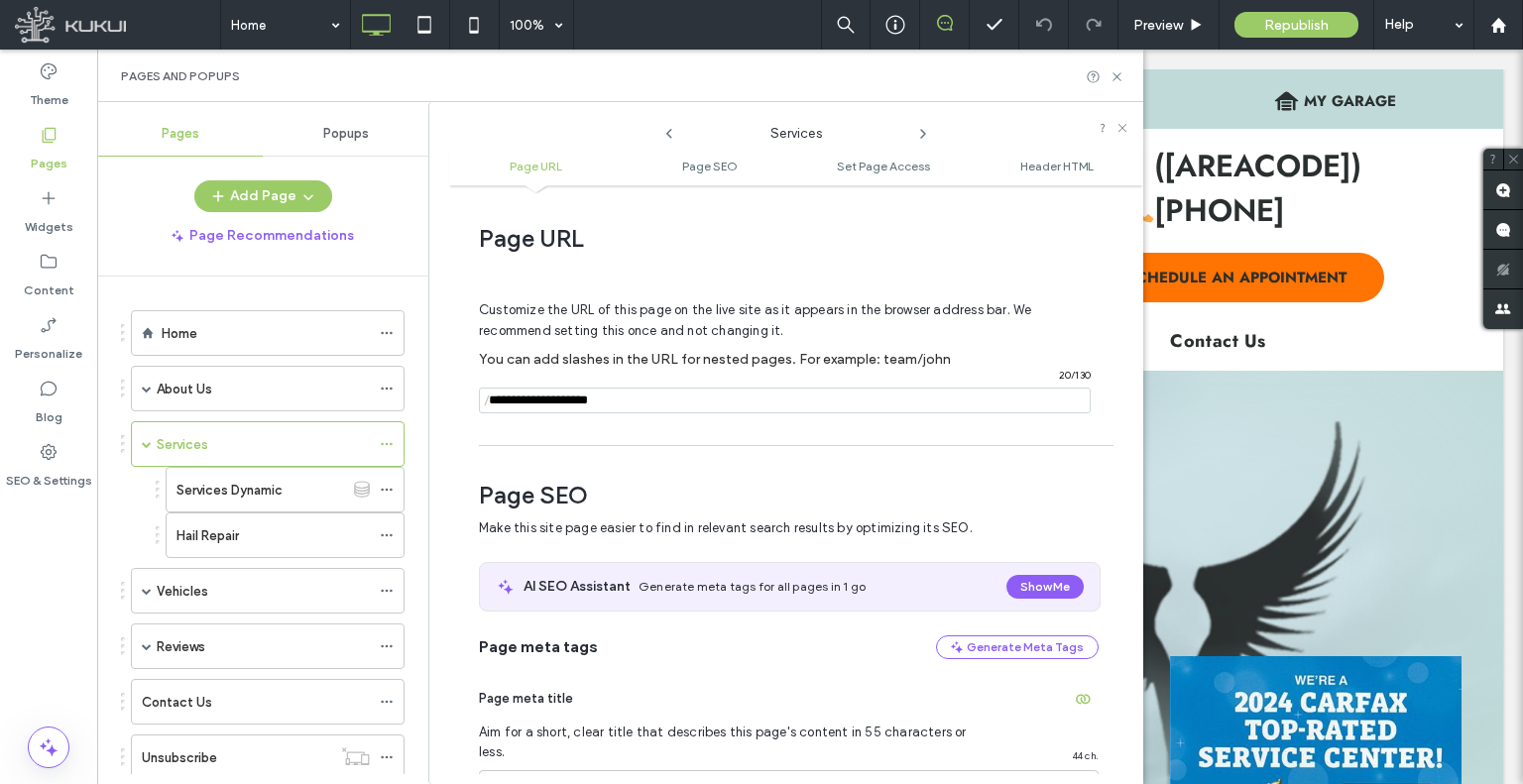 click 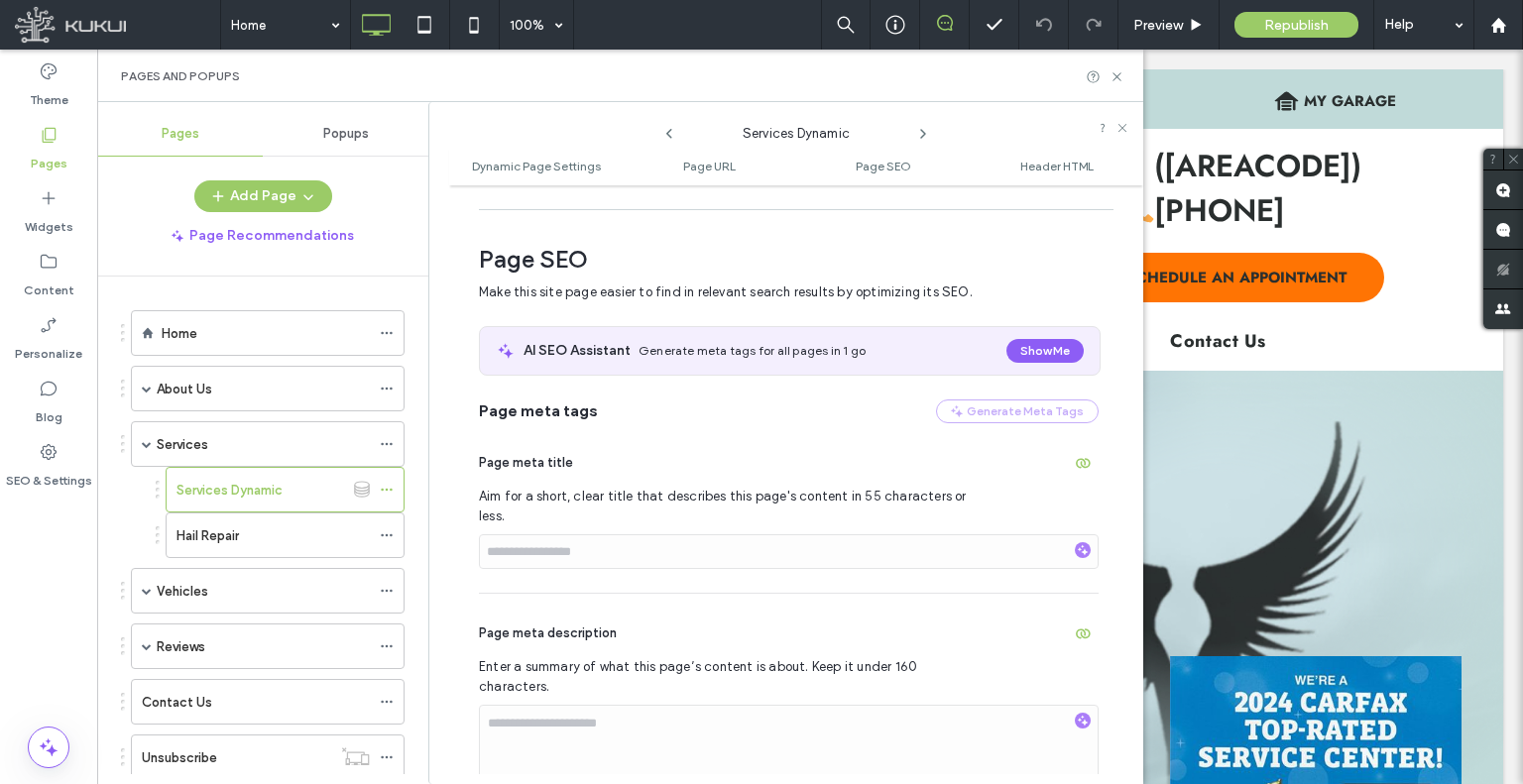 scroll, scrollTop: 654, scrollLeft: 0, axis: vertical 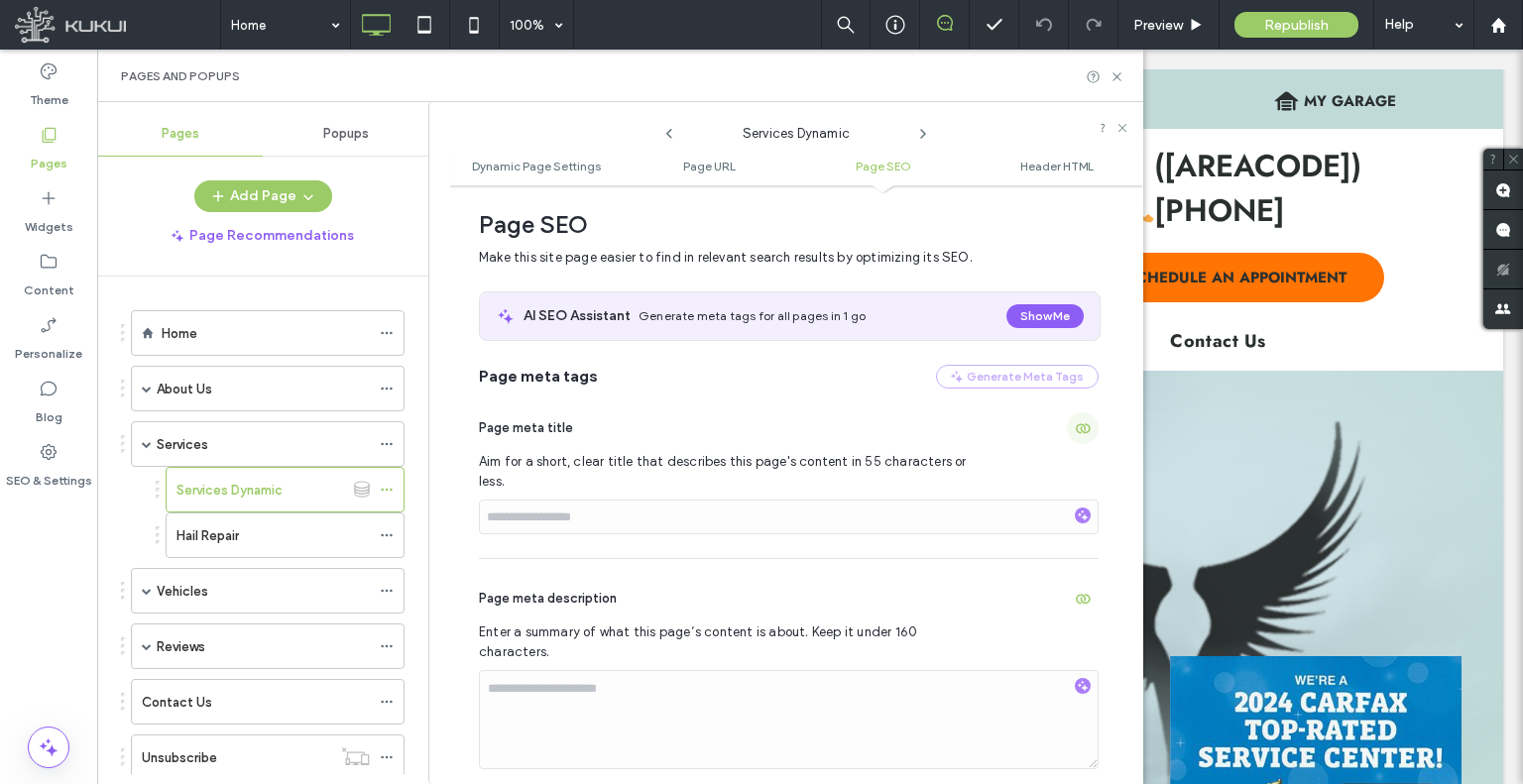 click 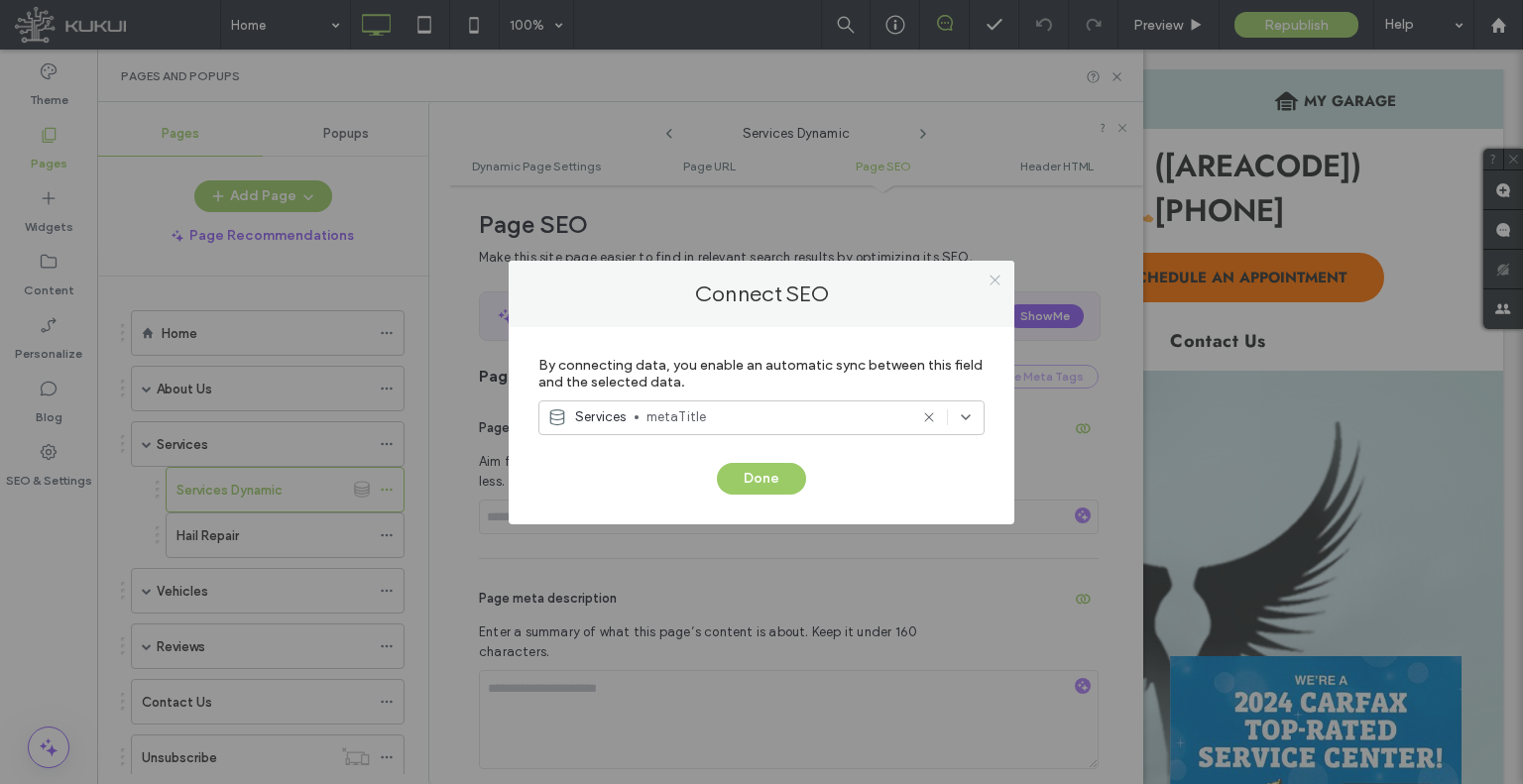 click 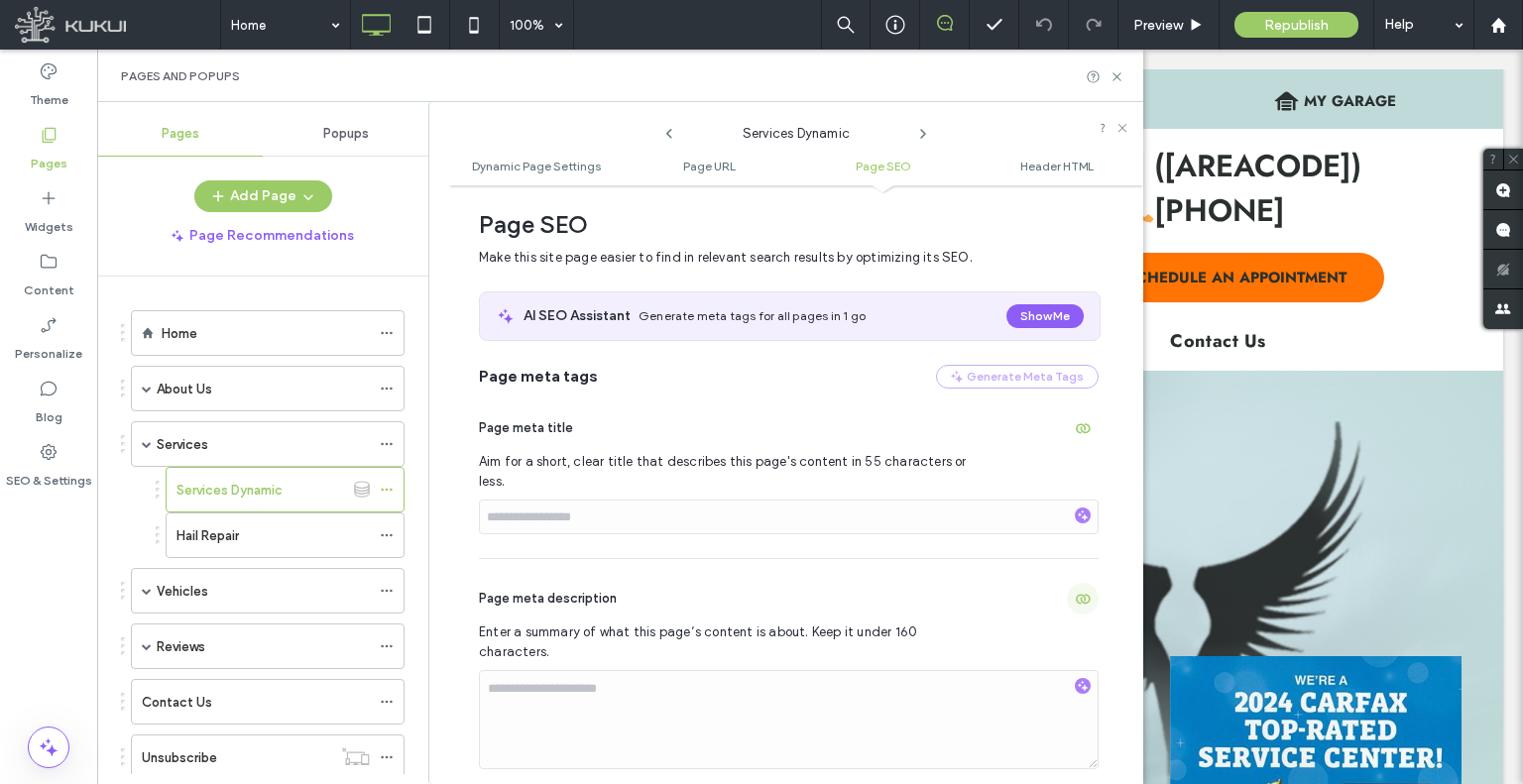 click at bounding box center (1083, 599) 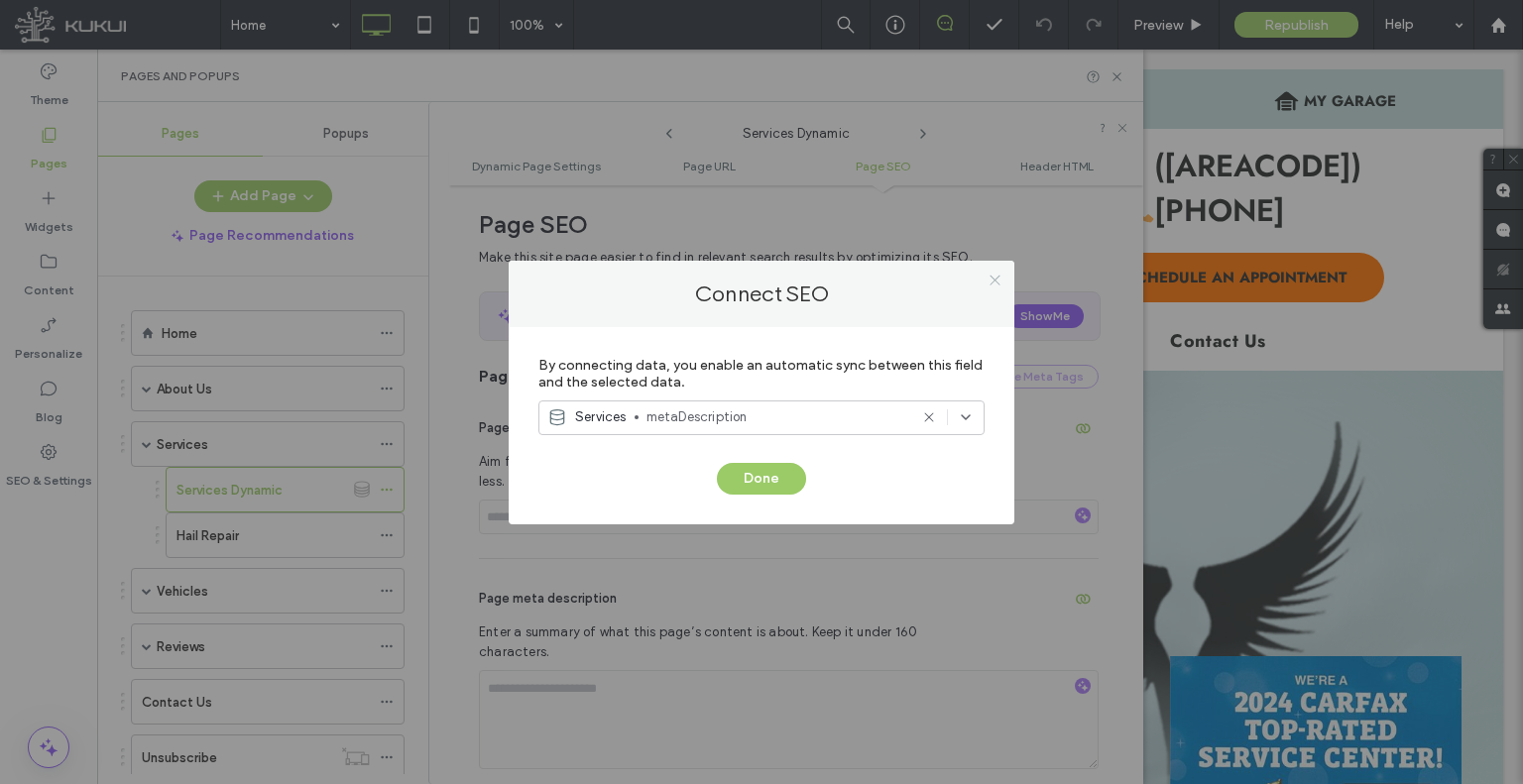 click 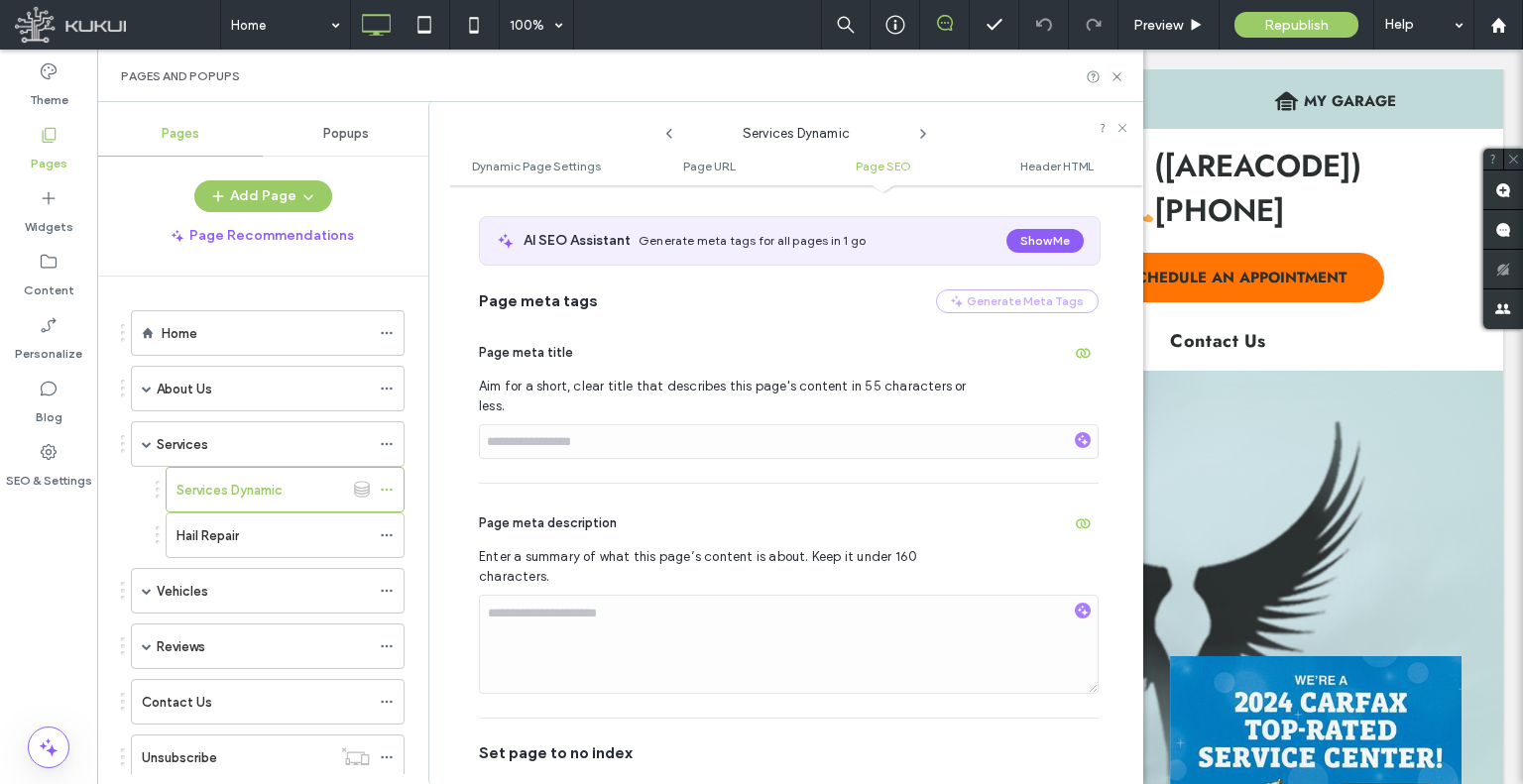 scroll, scrollTop: 1051, scrollLeft: 0, axis: vertical 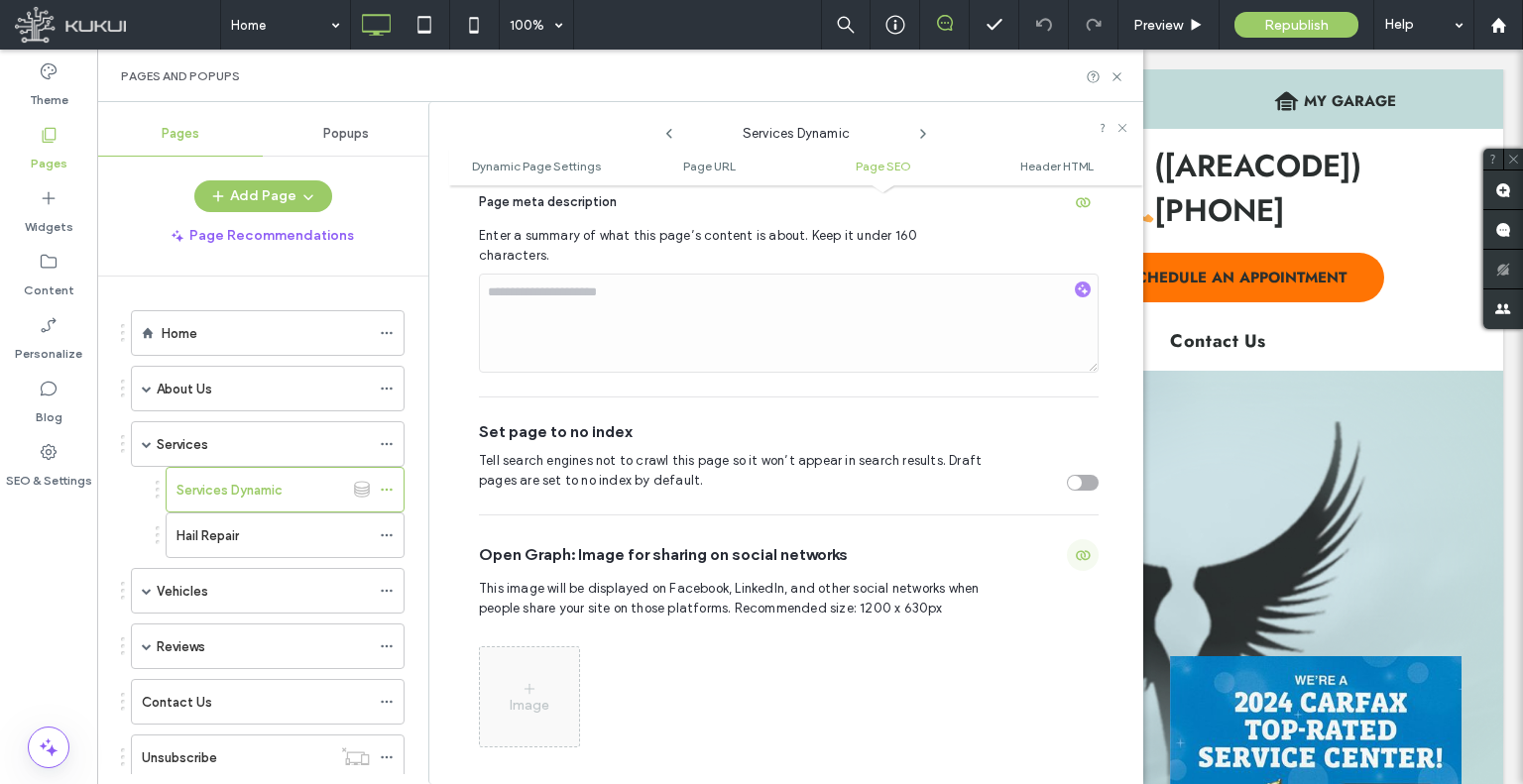 click 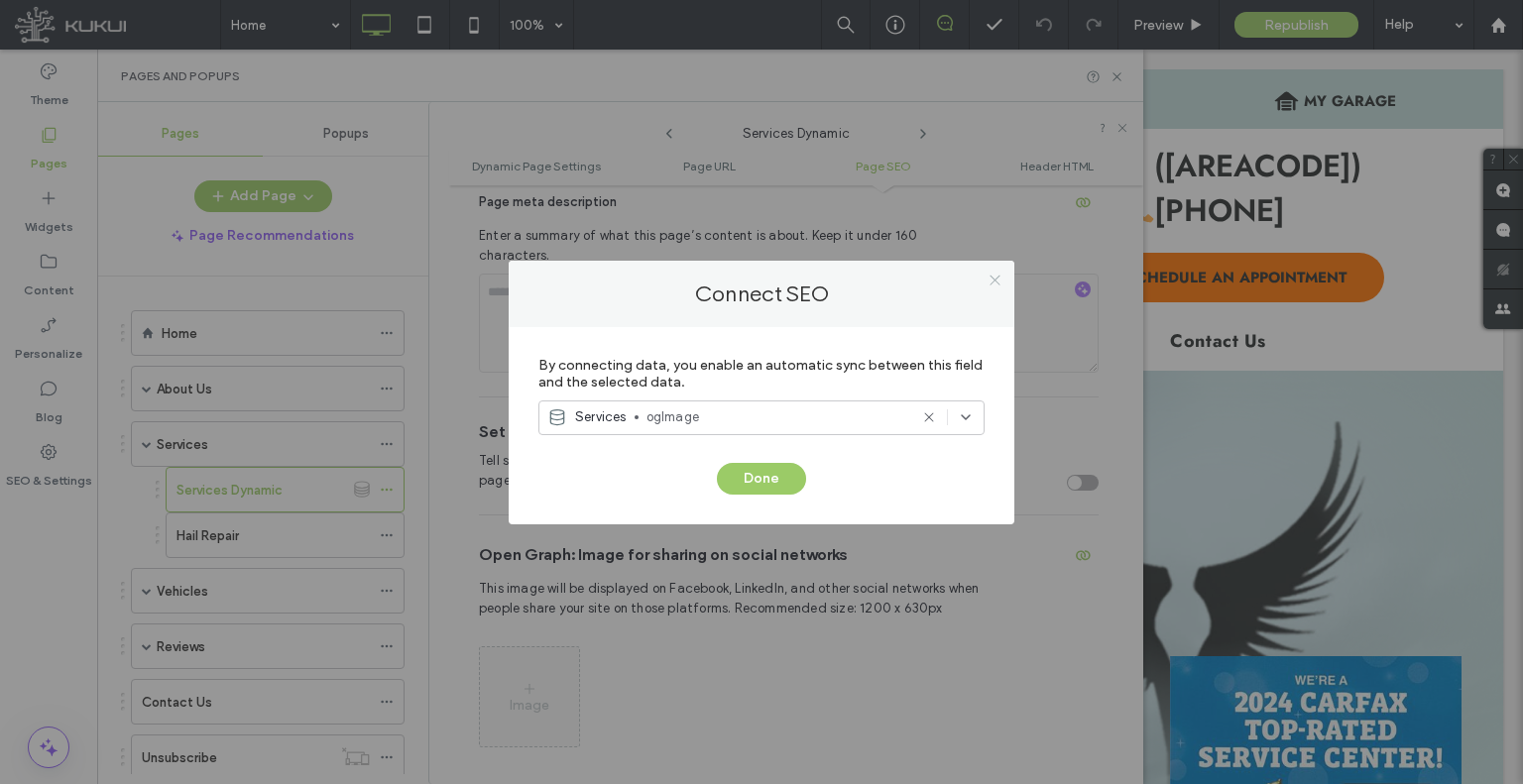 click 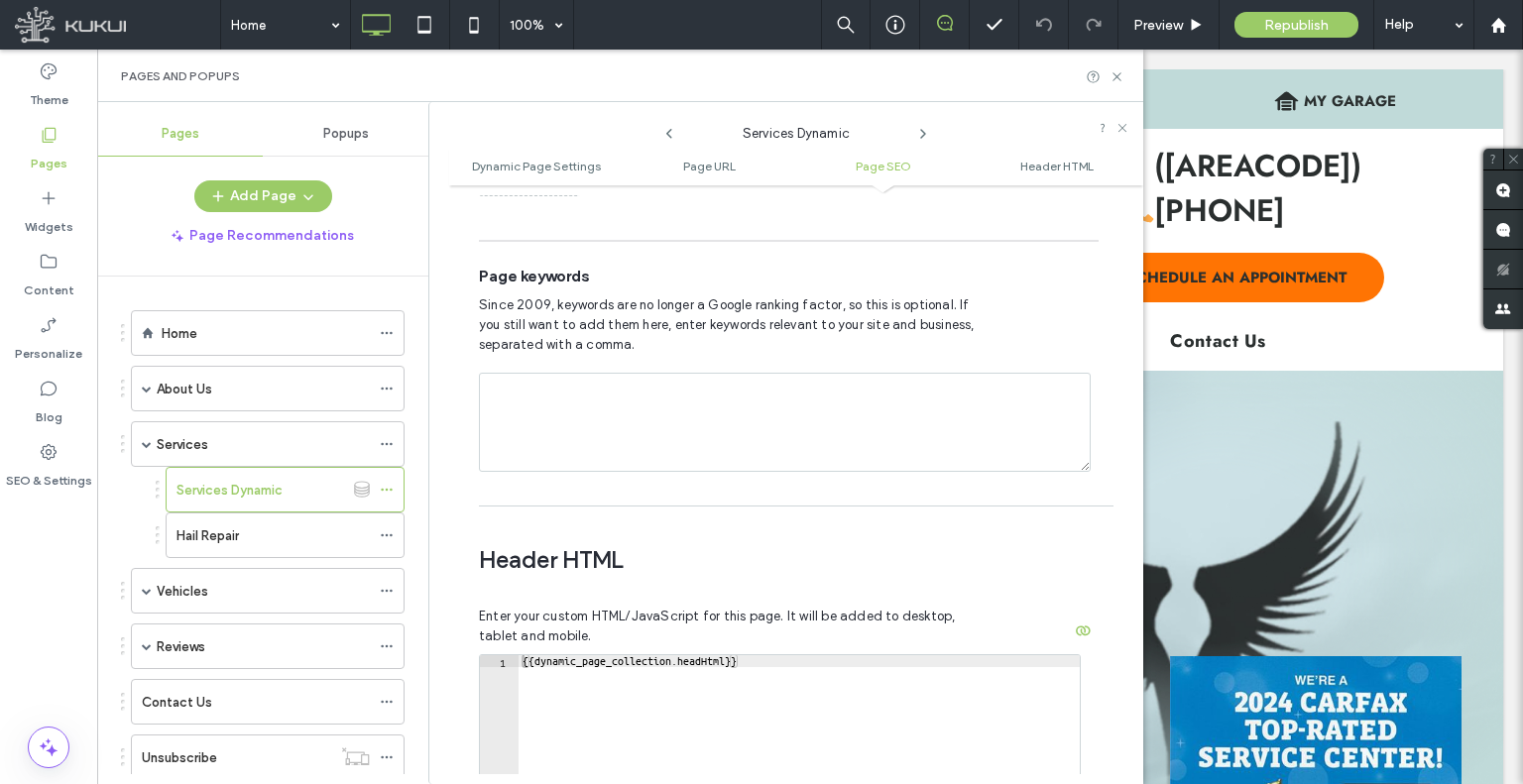 scroll, scrollTop: 1645, scrollLeft: 0, axis: vertical 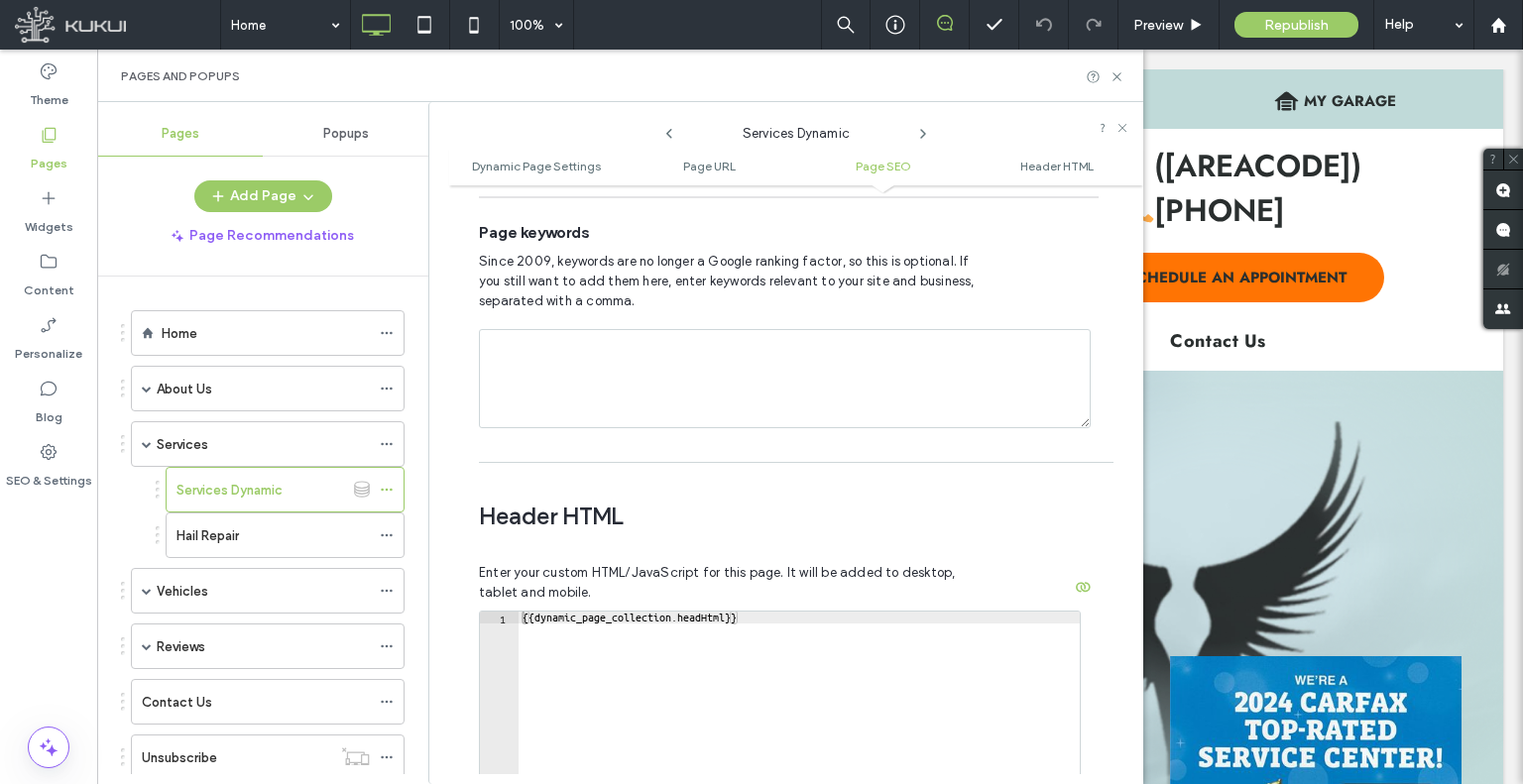 click 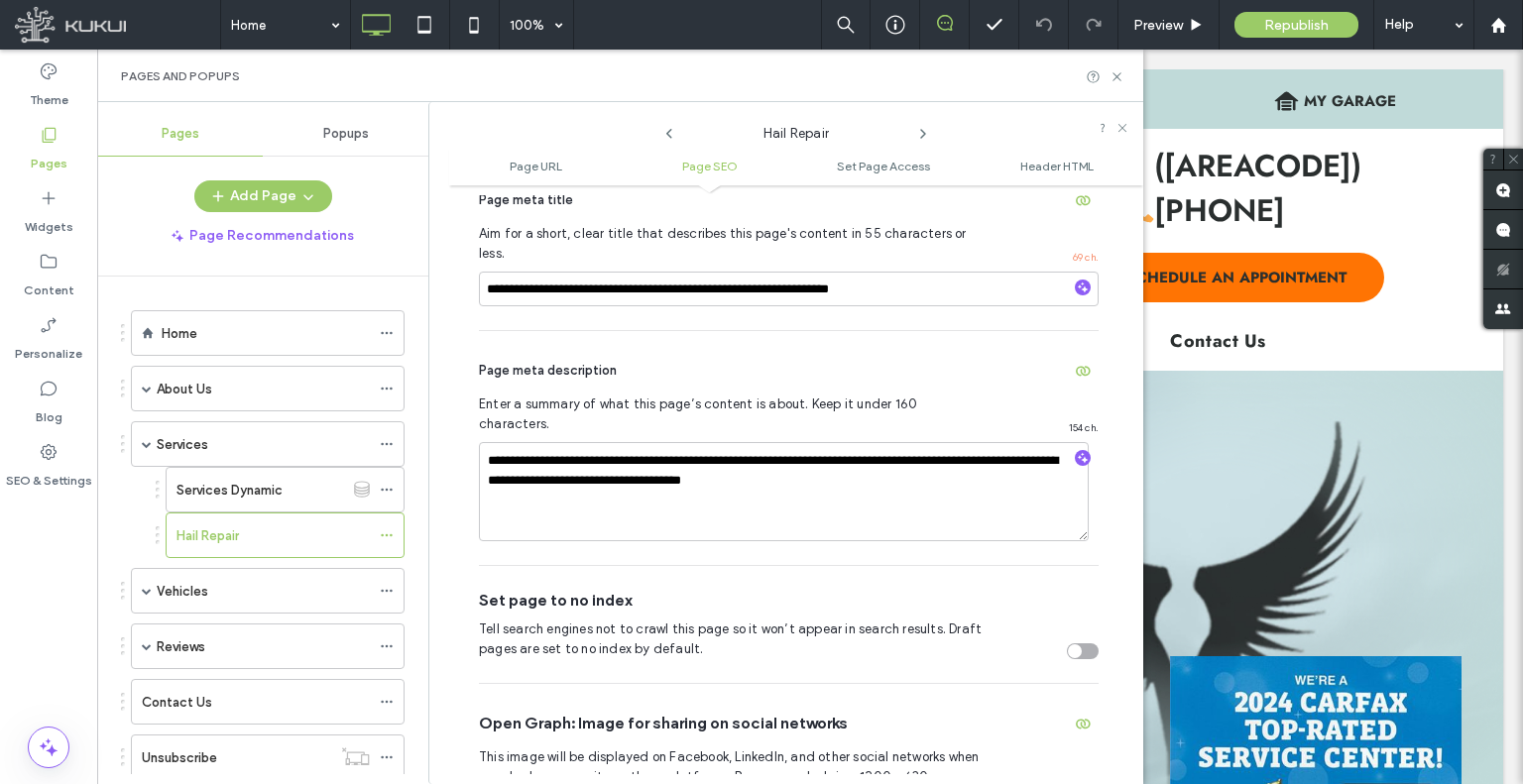 scroll, scrollTop: 396, scrollLeft: 0, axis: vertical 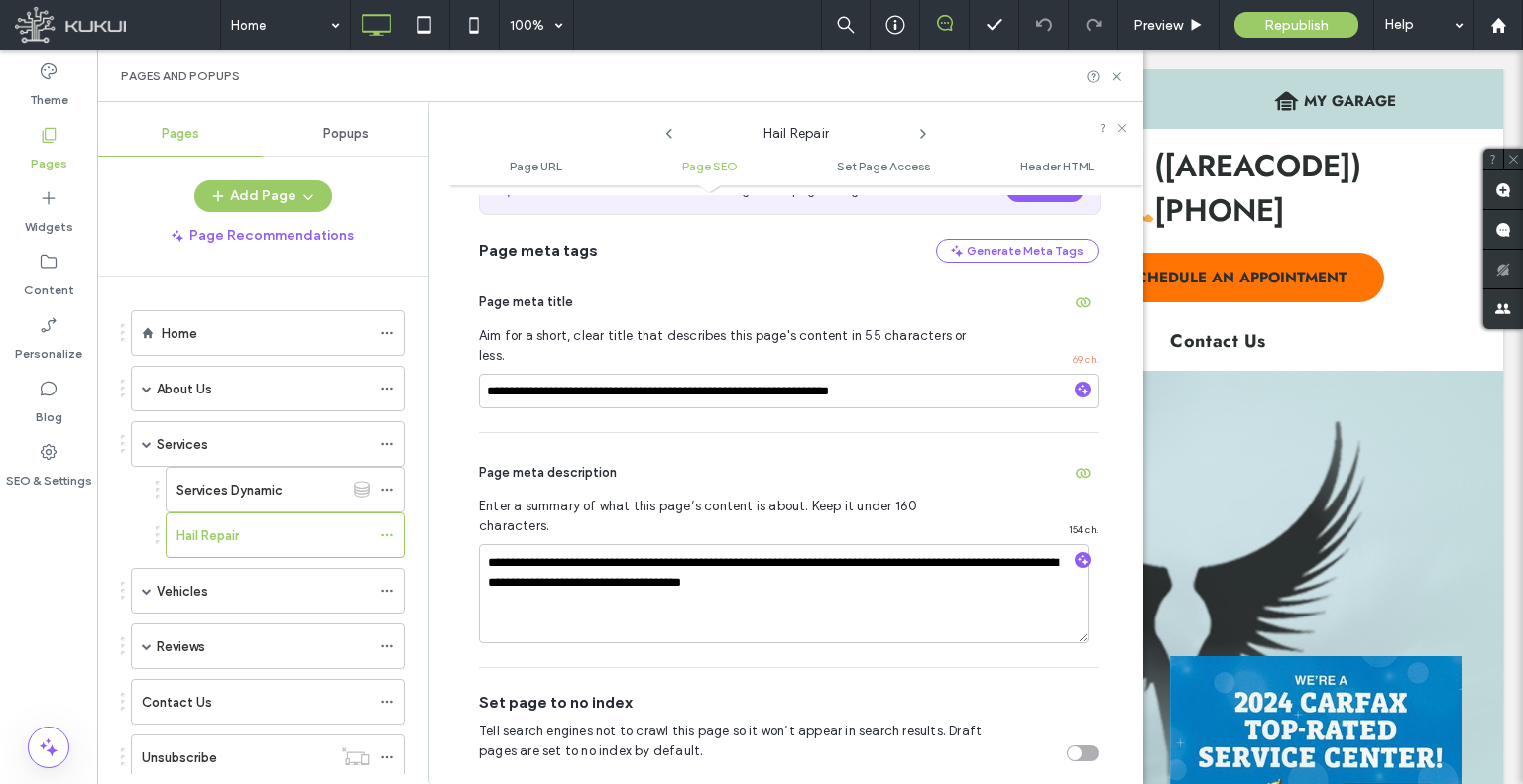click 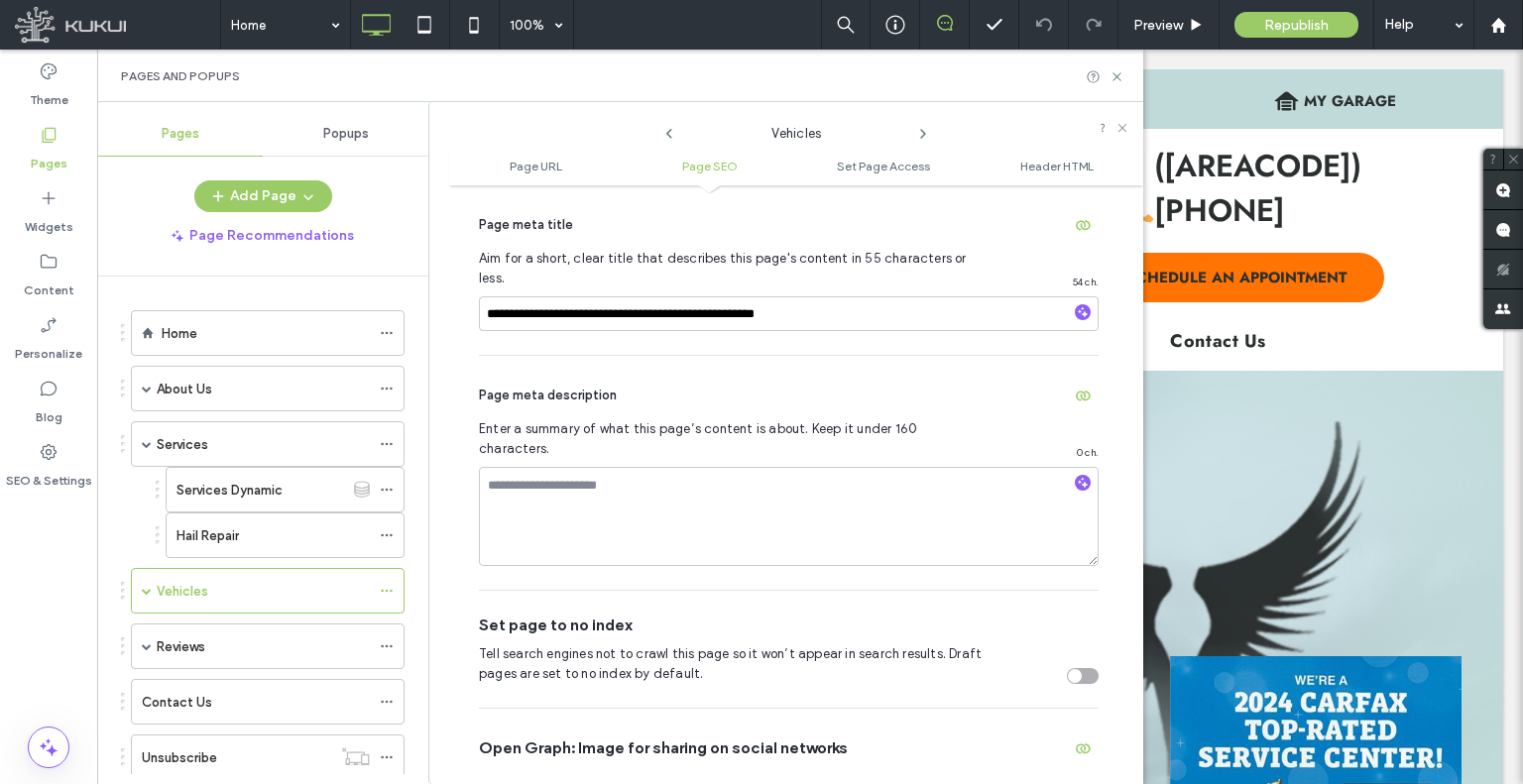 scroll, scrollTop: 496, scrollLeft: 0, axis: vertical 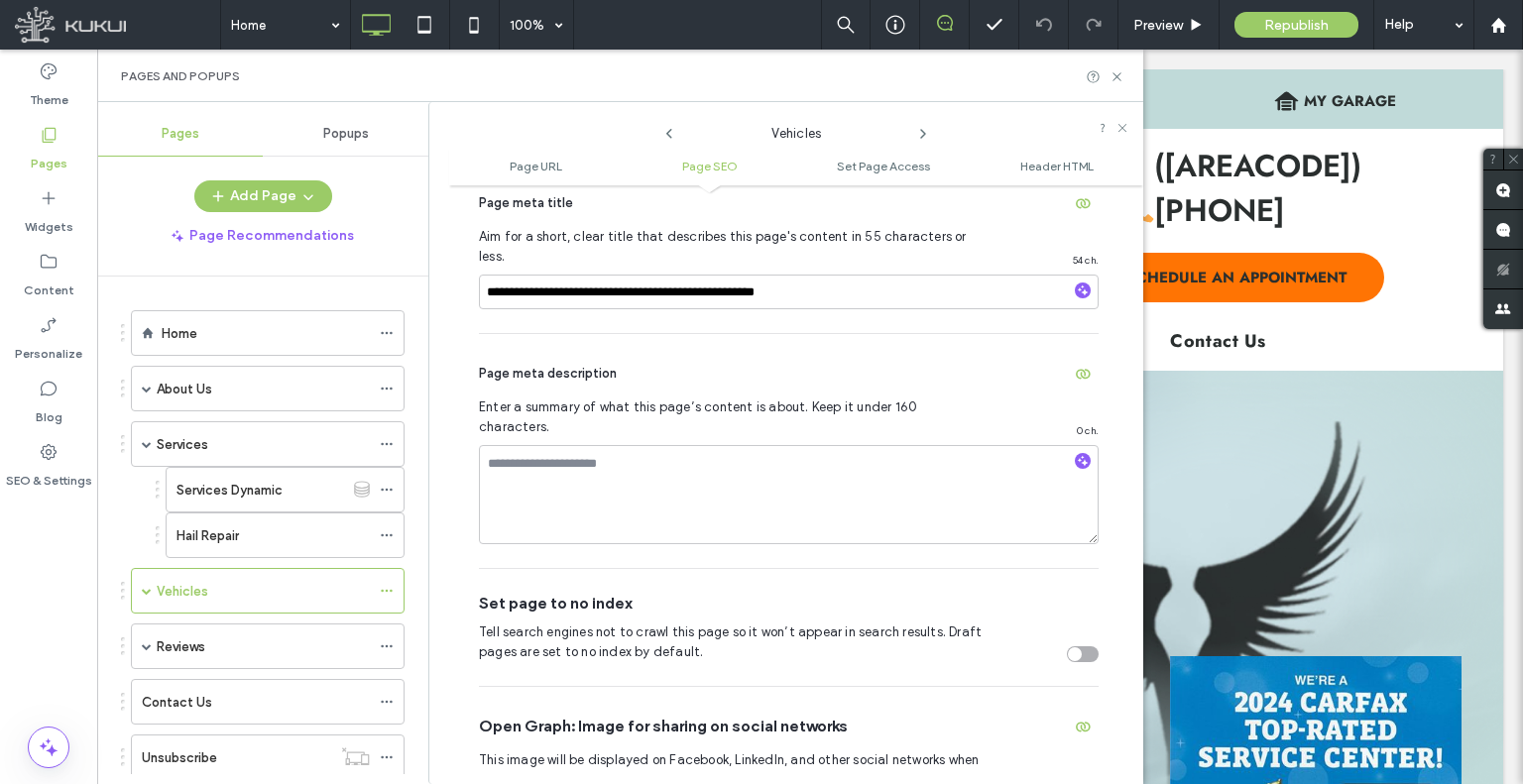 click 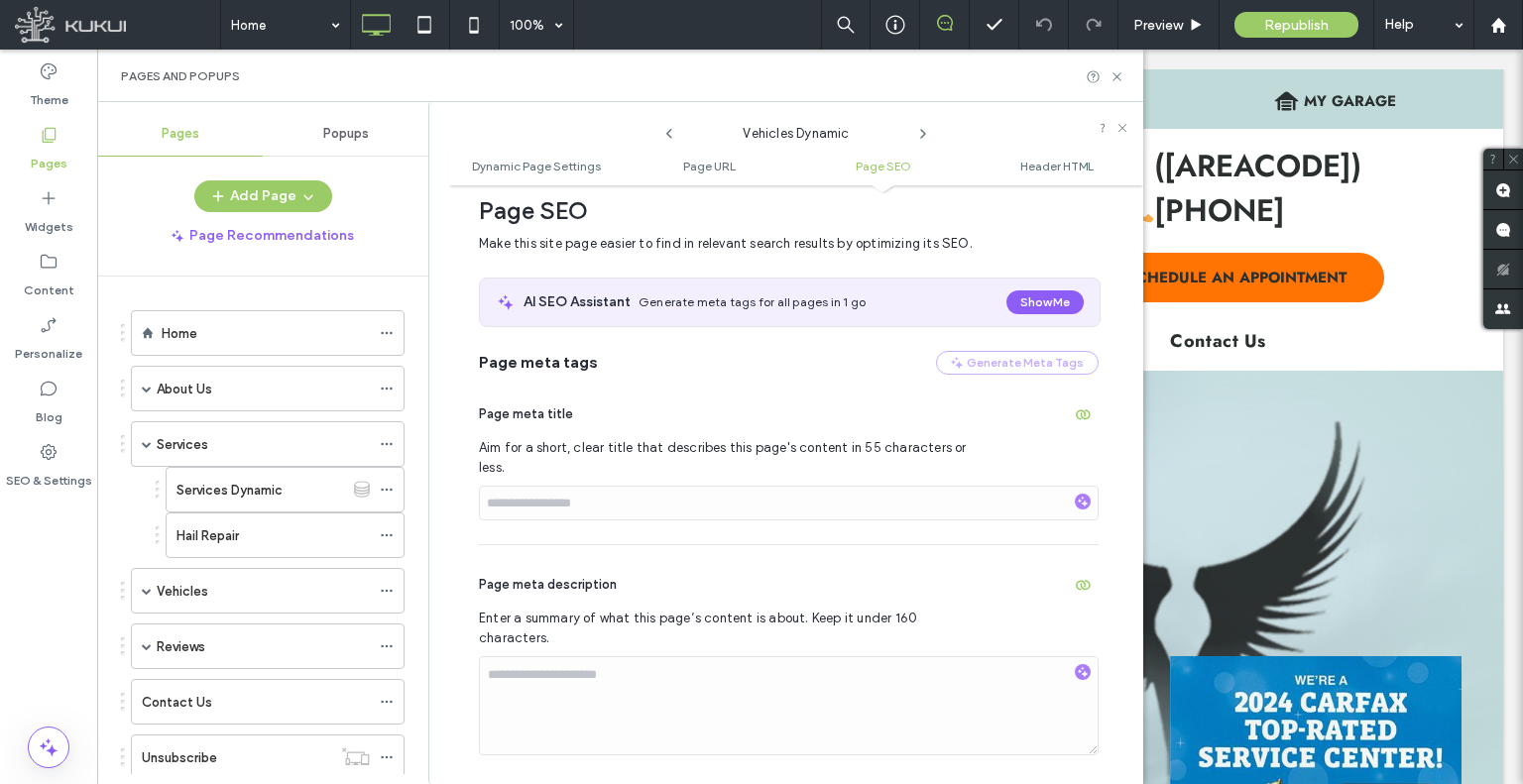 scroll, scrollTop: 654, scrollLeft: 0, axis: vertical 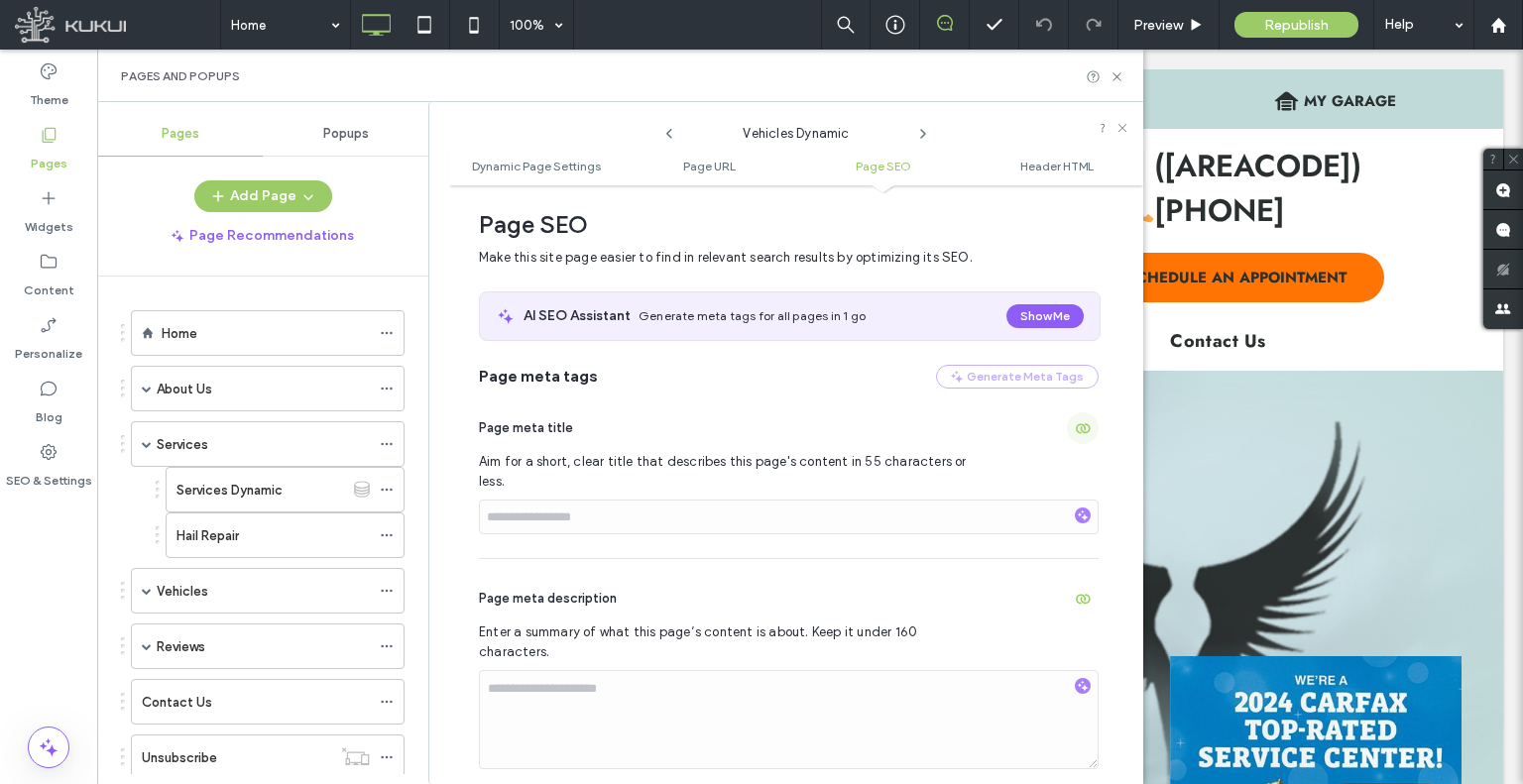click 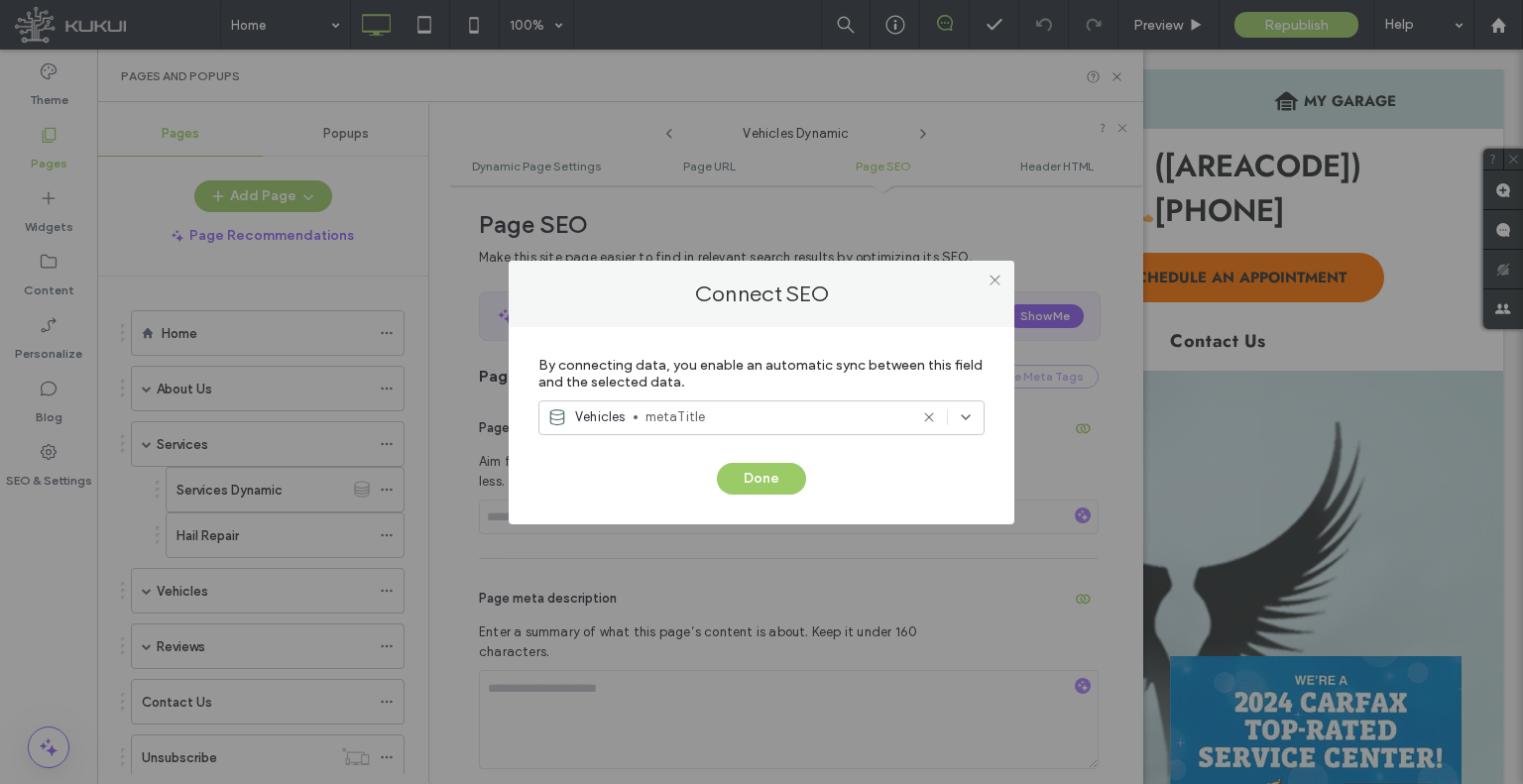 click on "Connect SEO" at bounding box center [762, 293] 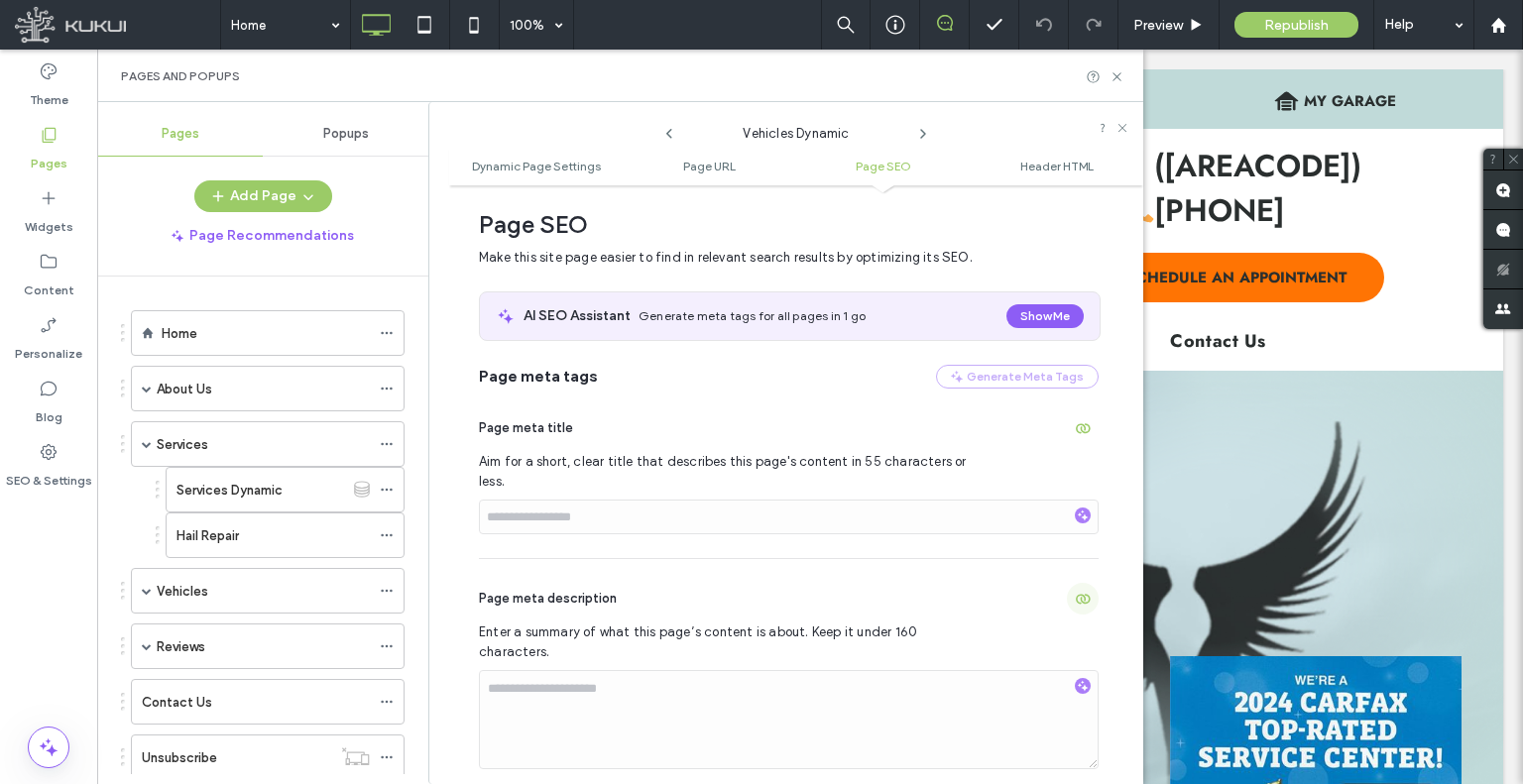 click at bounding box center (1083, 599) 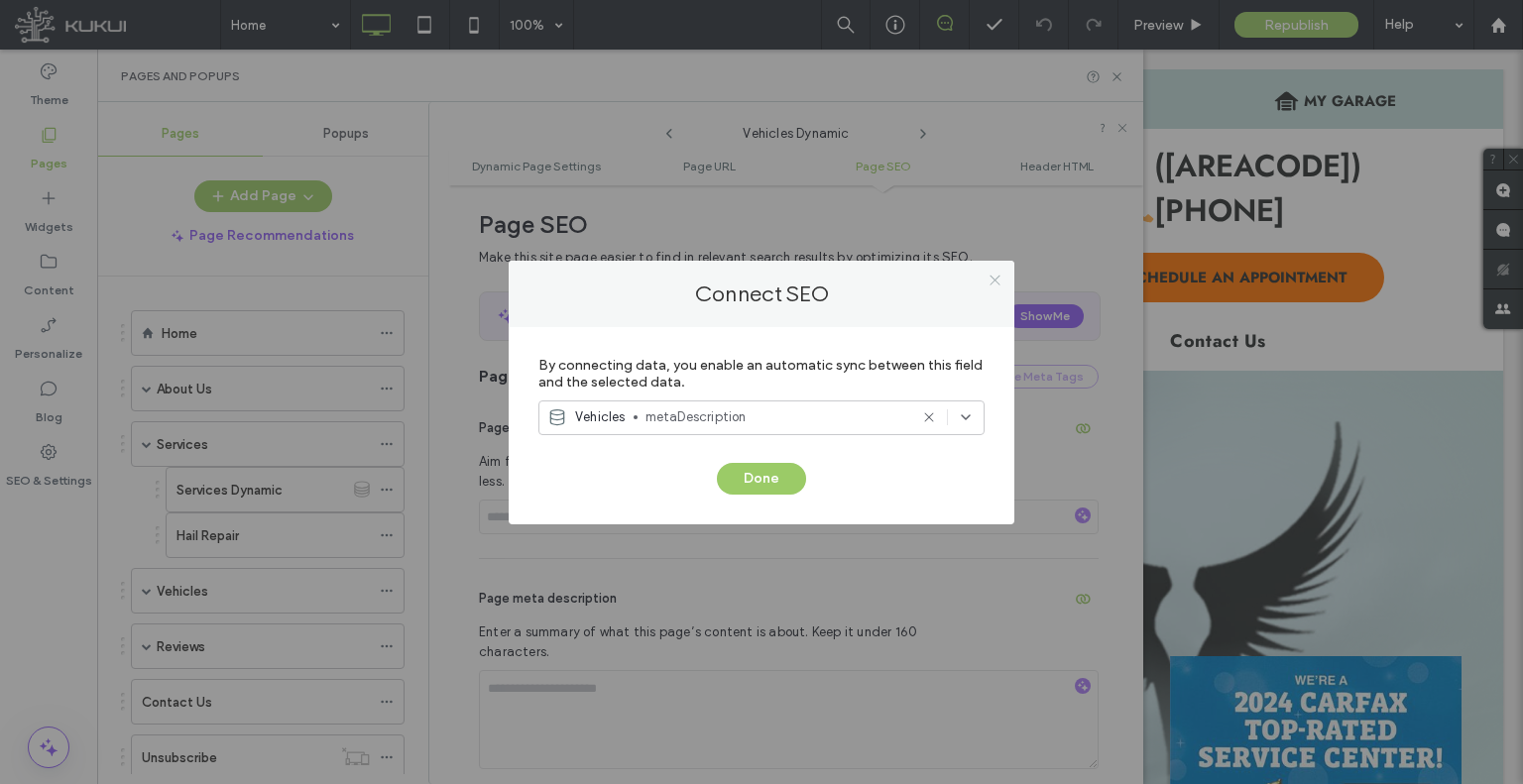 click 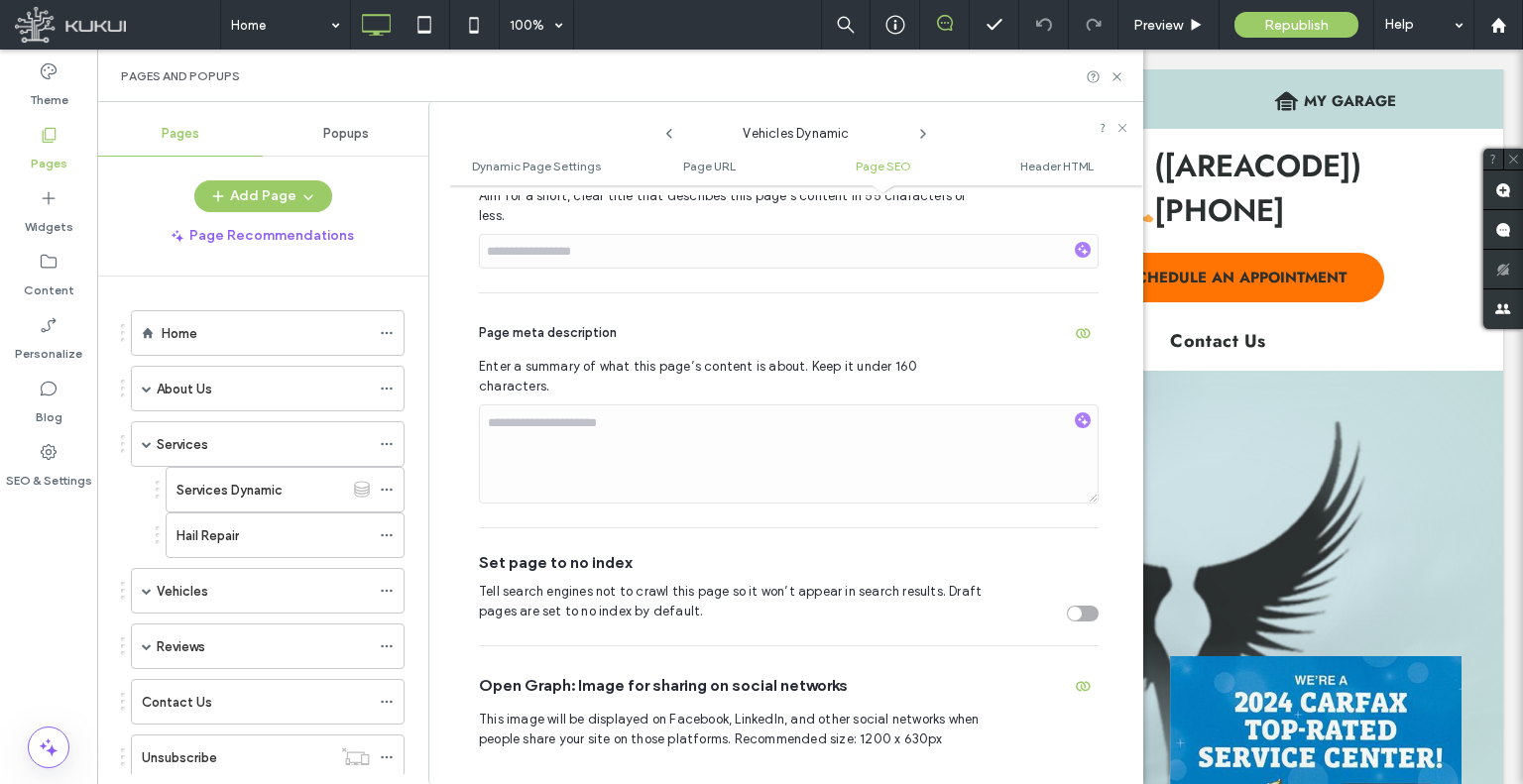 scroll, scrollTop: 952, scrollLeft: 0, axis: vertical 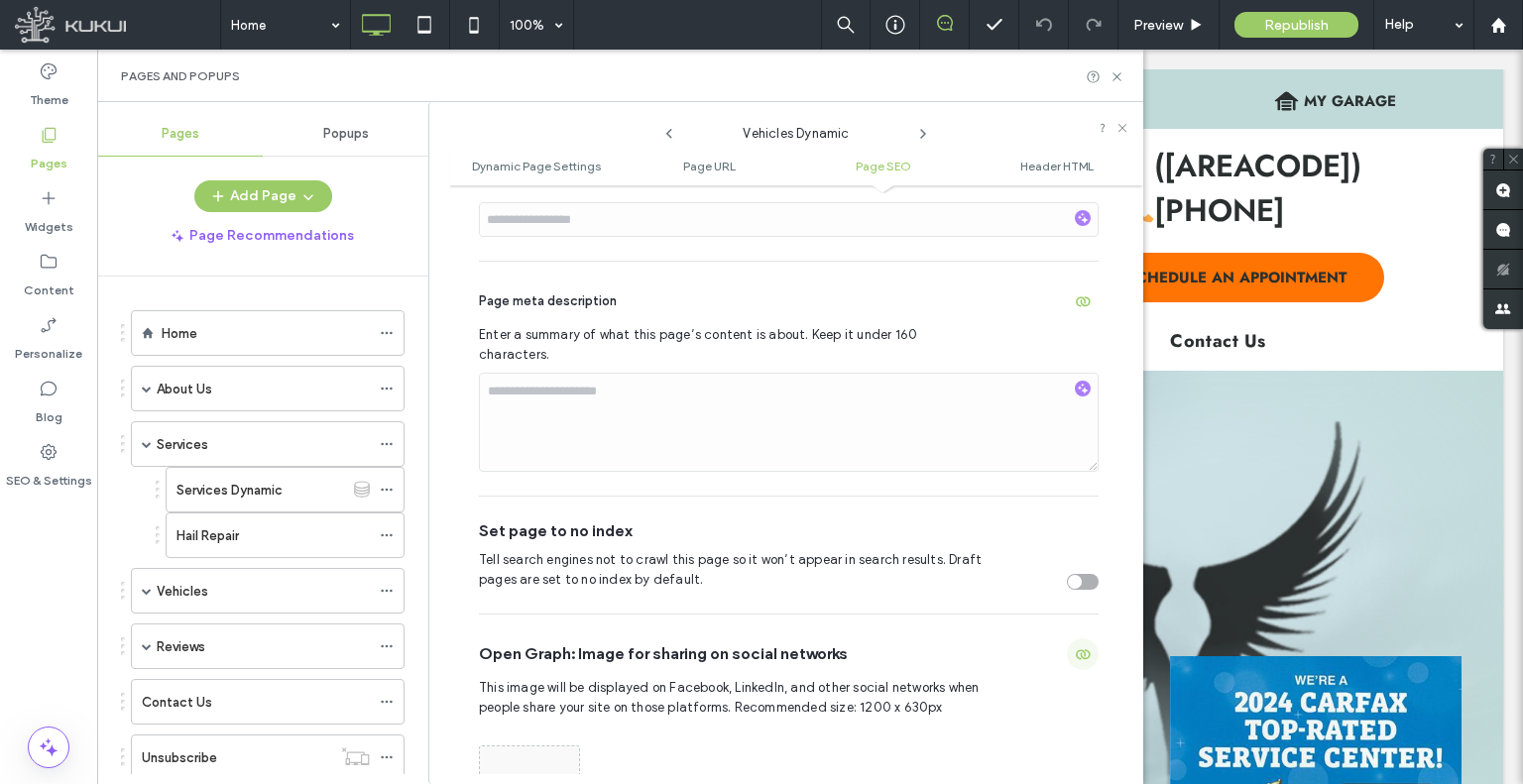 click at bounding box center [1083, 654] 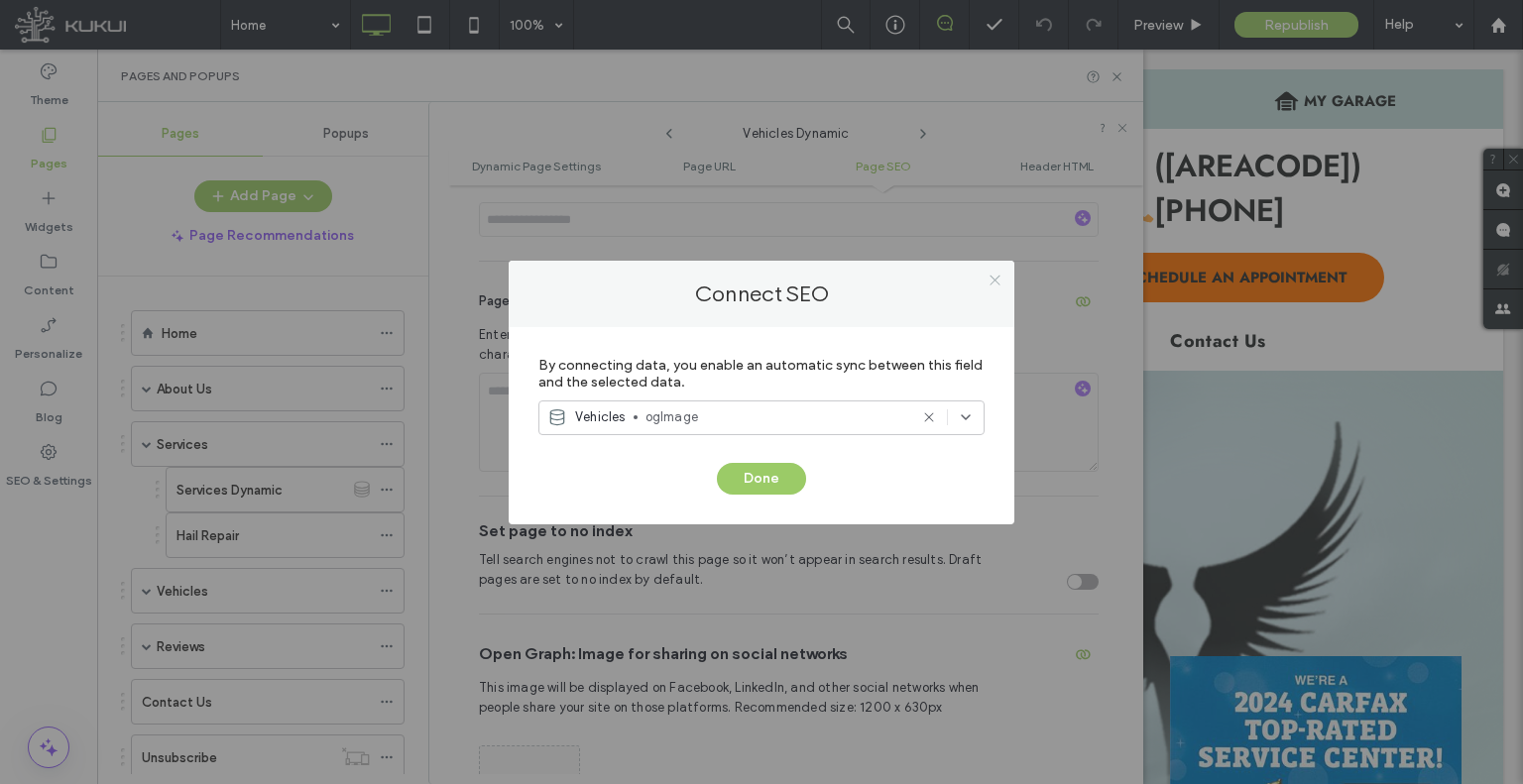 click 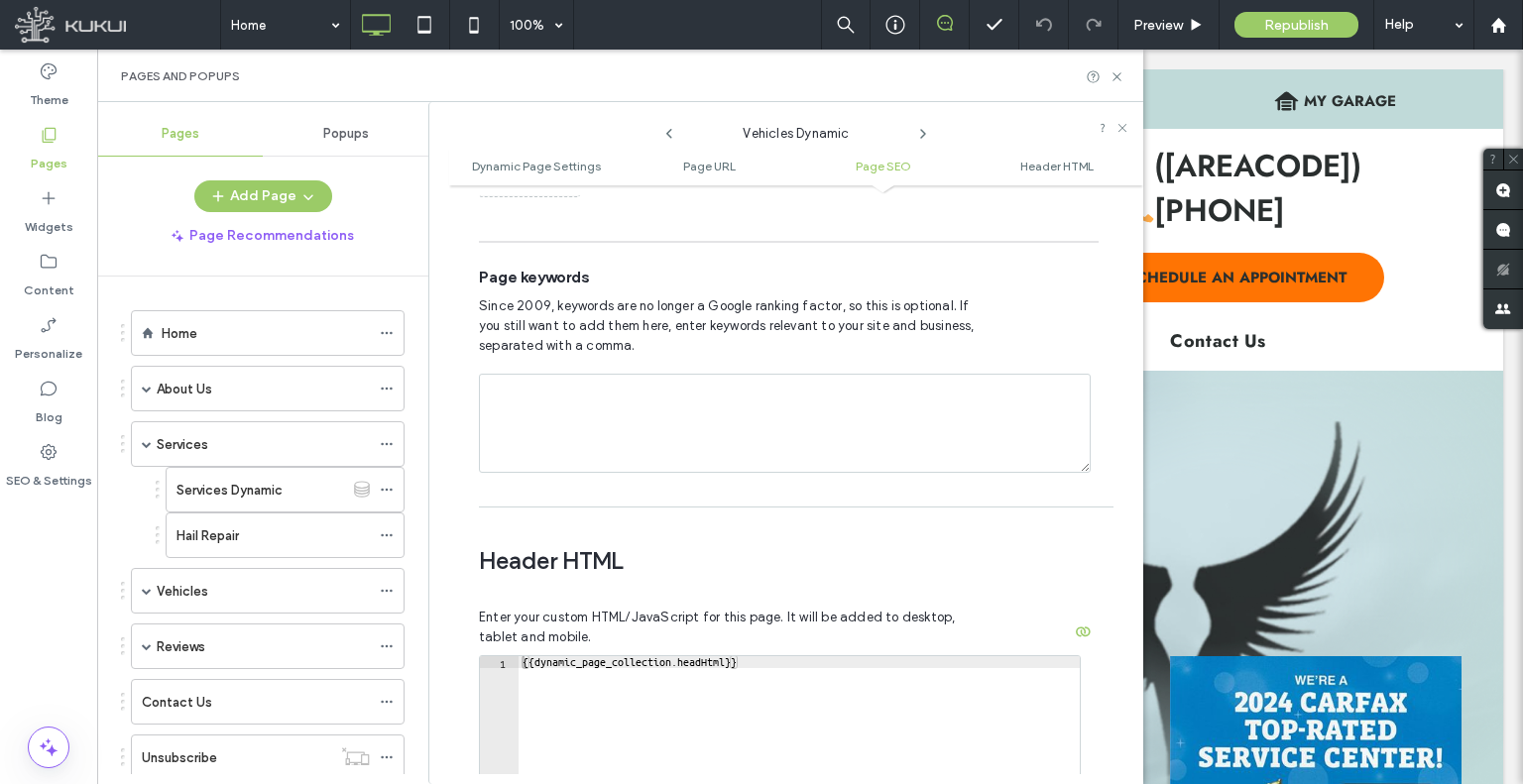 scroll, scrollTop: 1744, scrollLeft: 0, axis: vertical 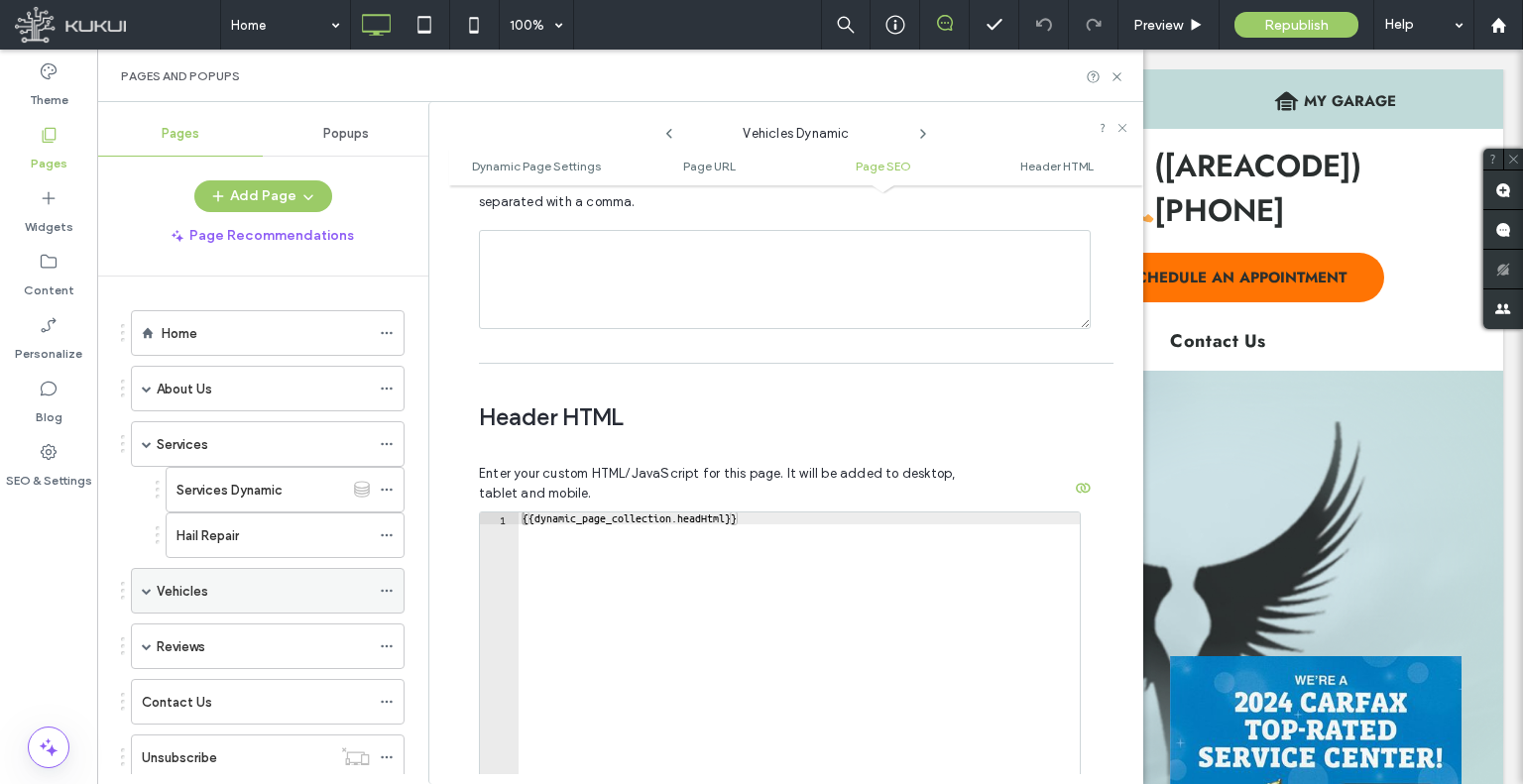 click at bounding box center (147, 591) 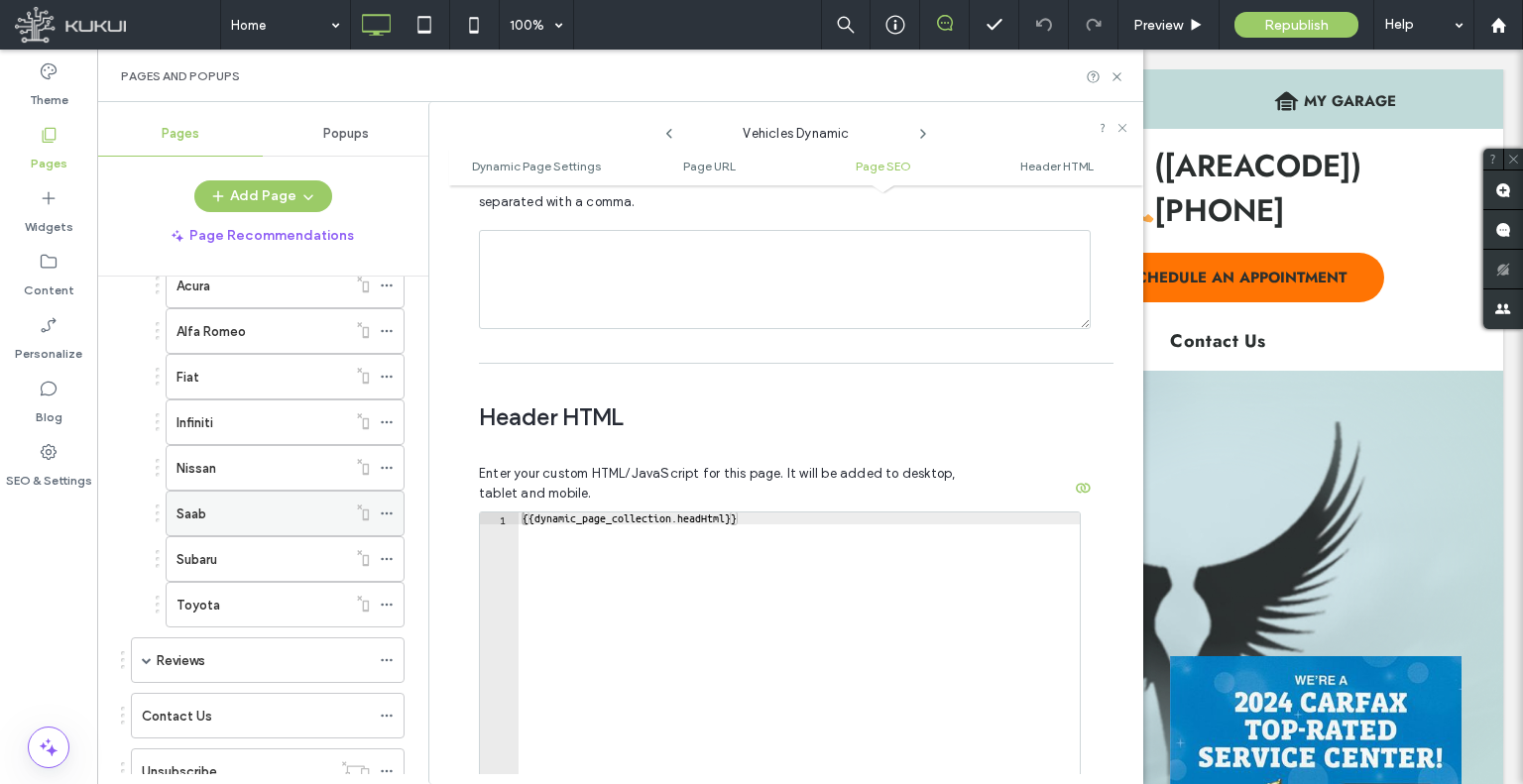 scroll, scrollTop: 297, scrollLeft: 0, axis: vertical 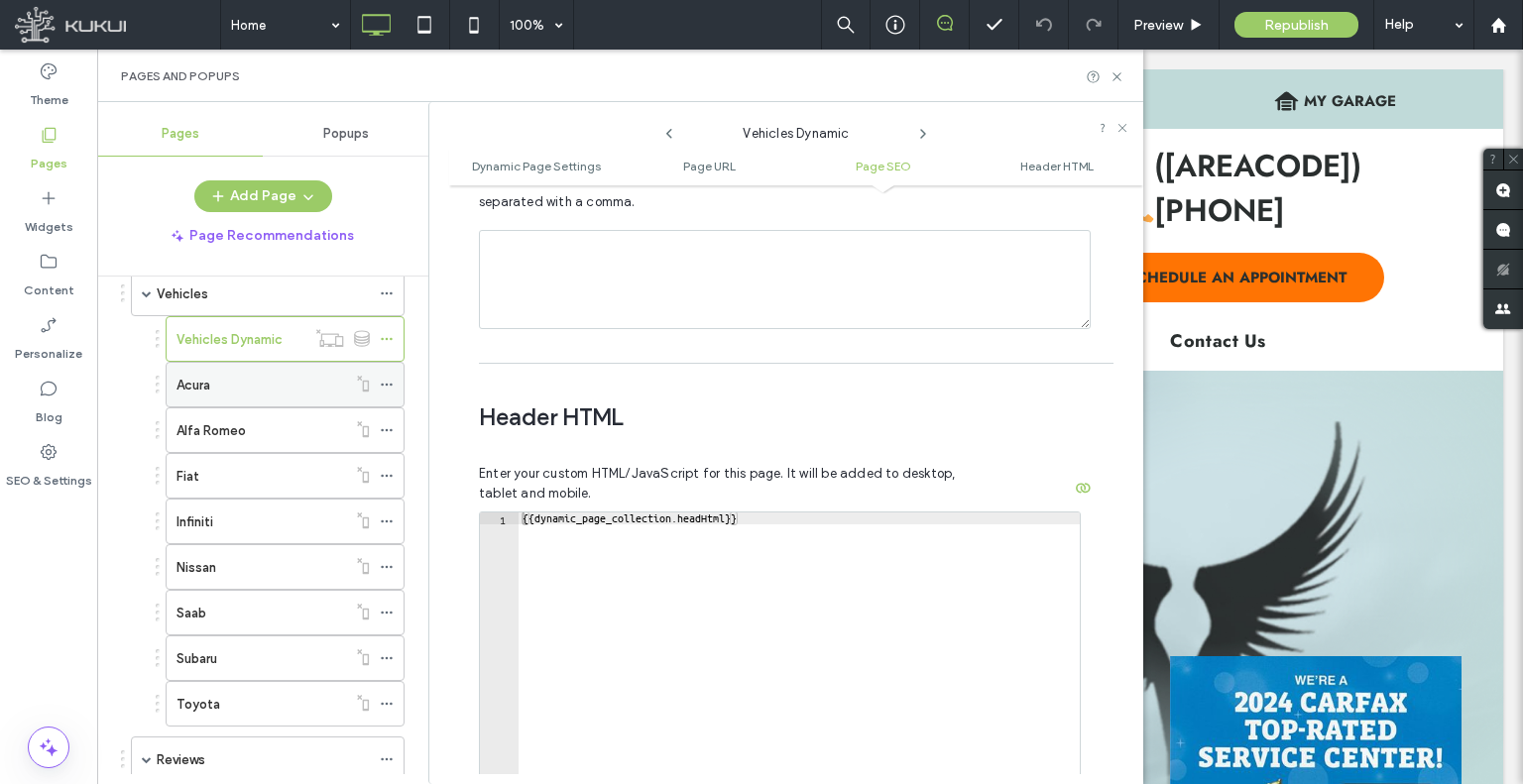 click on "Acura" at bounding box center [261, 385] 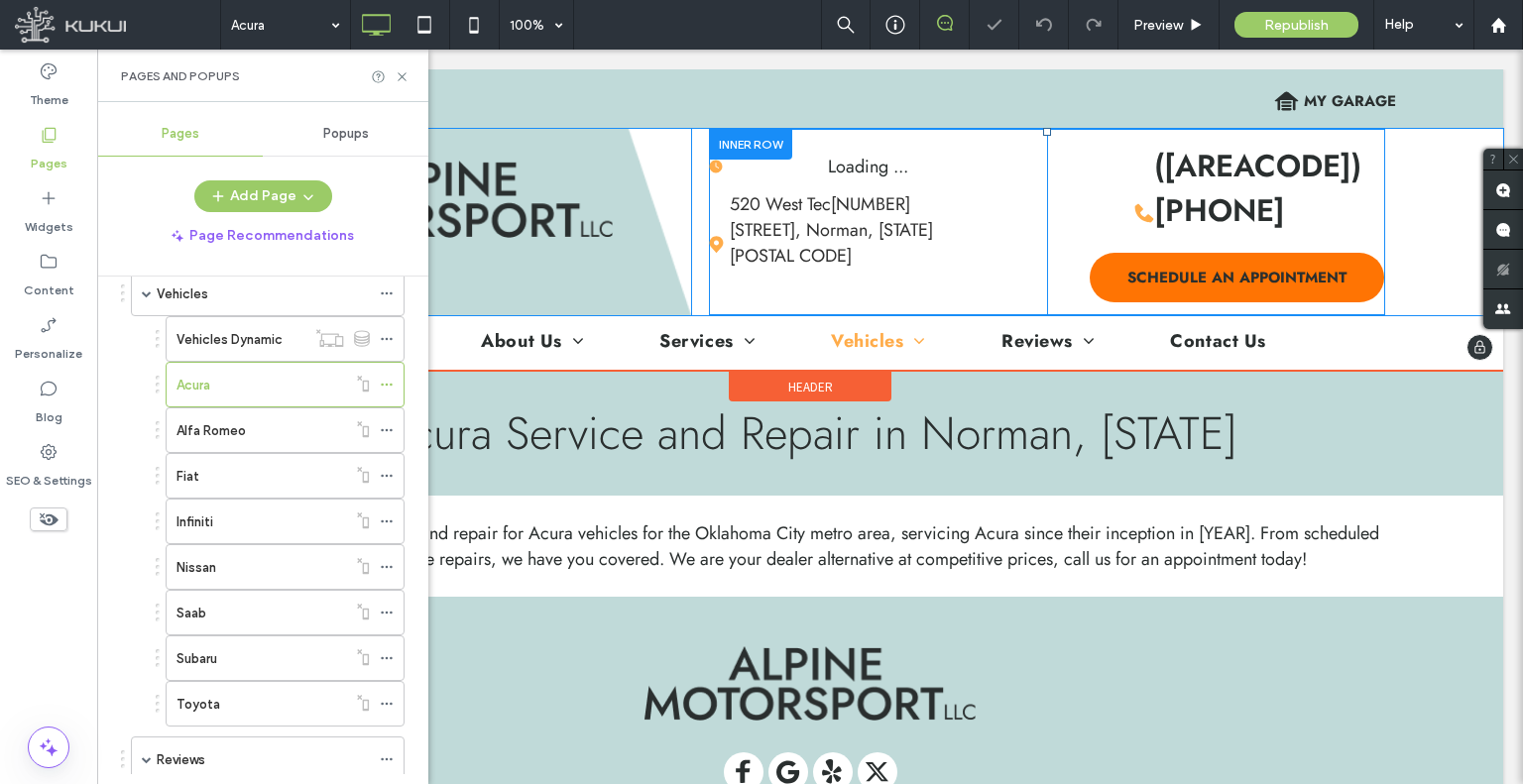 scroll, scrollTop: 0, scrollLeft: 0, axis: both 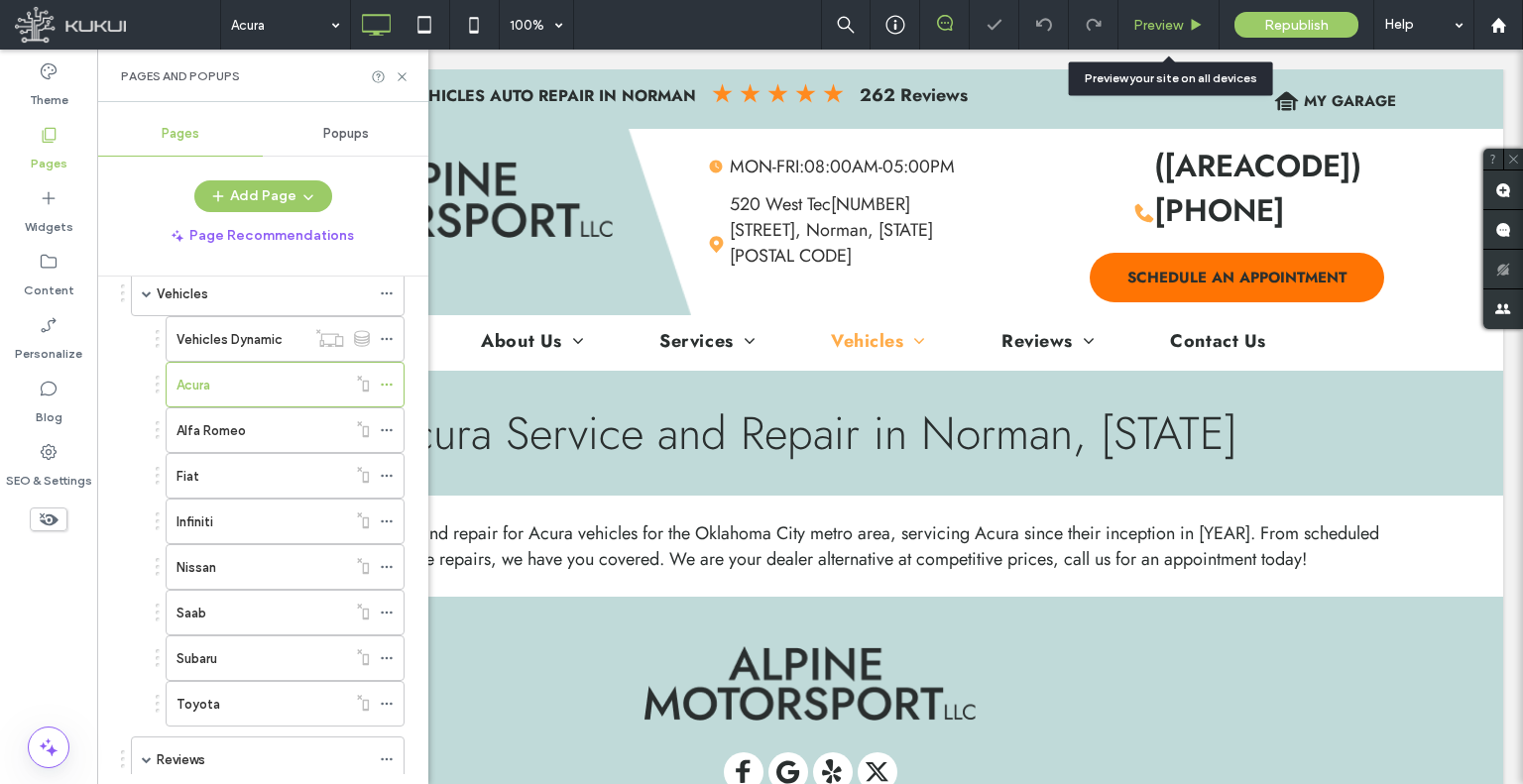 click on "Preview" at bounding box center (1158, 25) 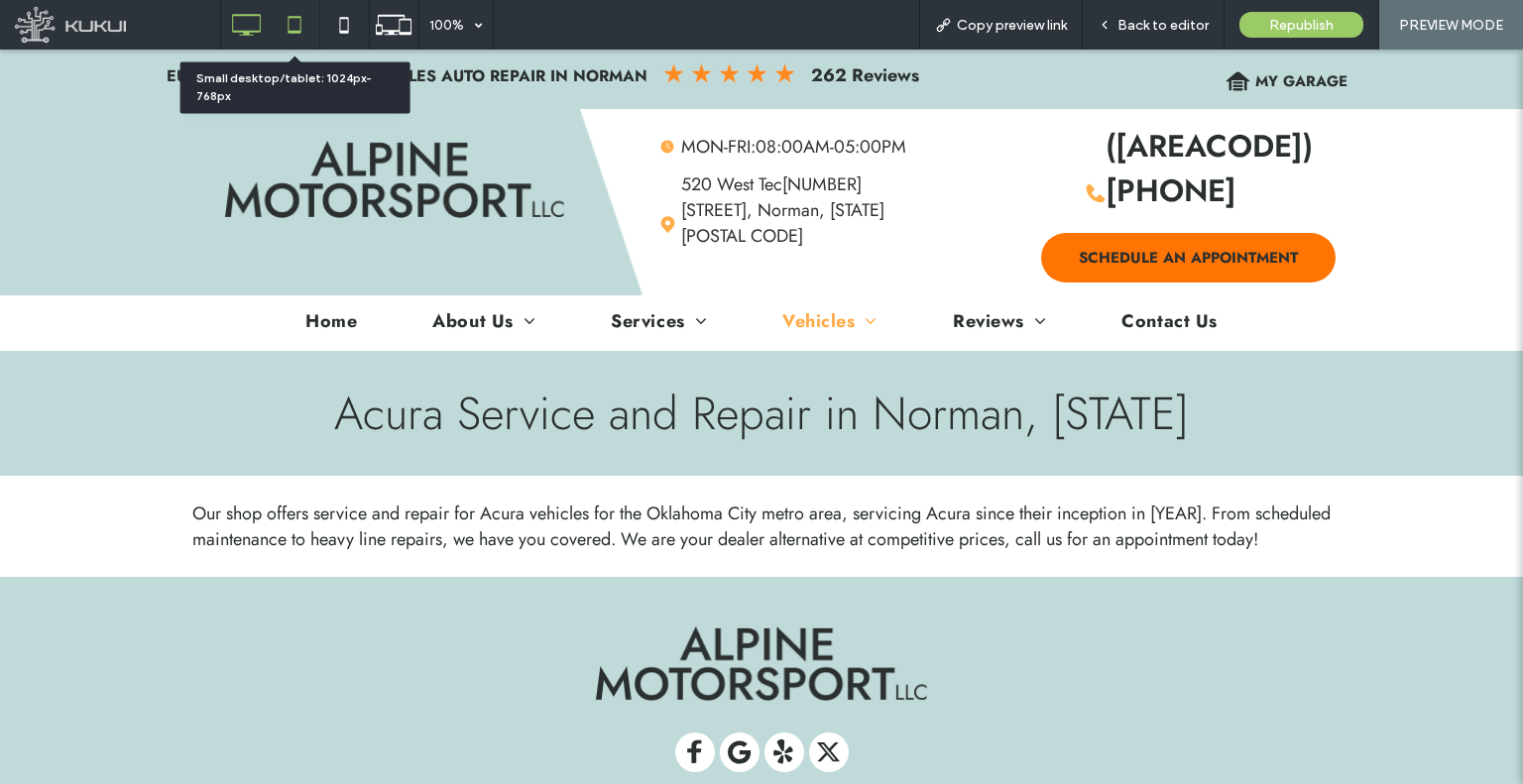 click 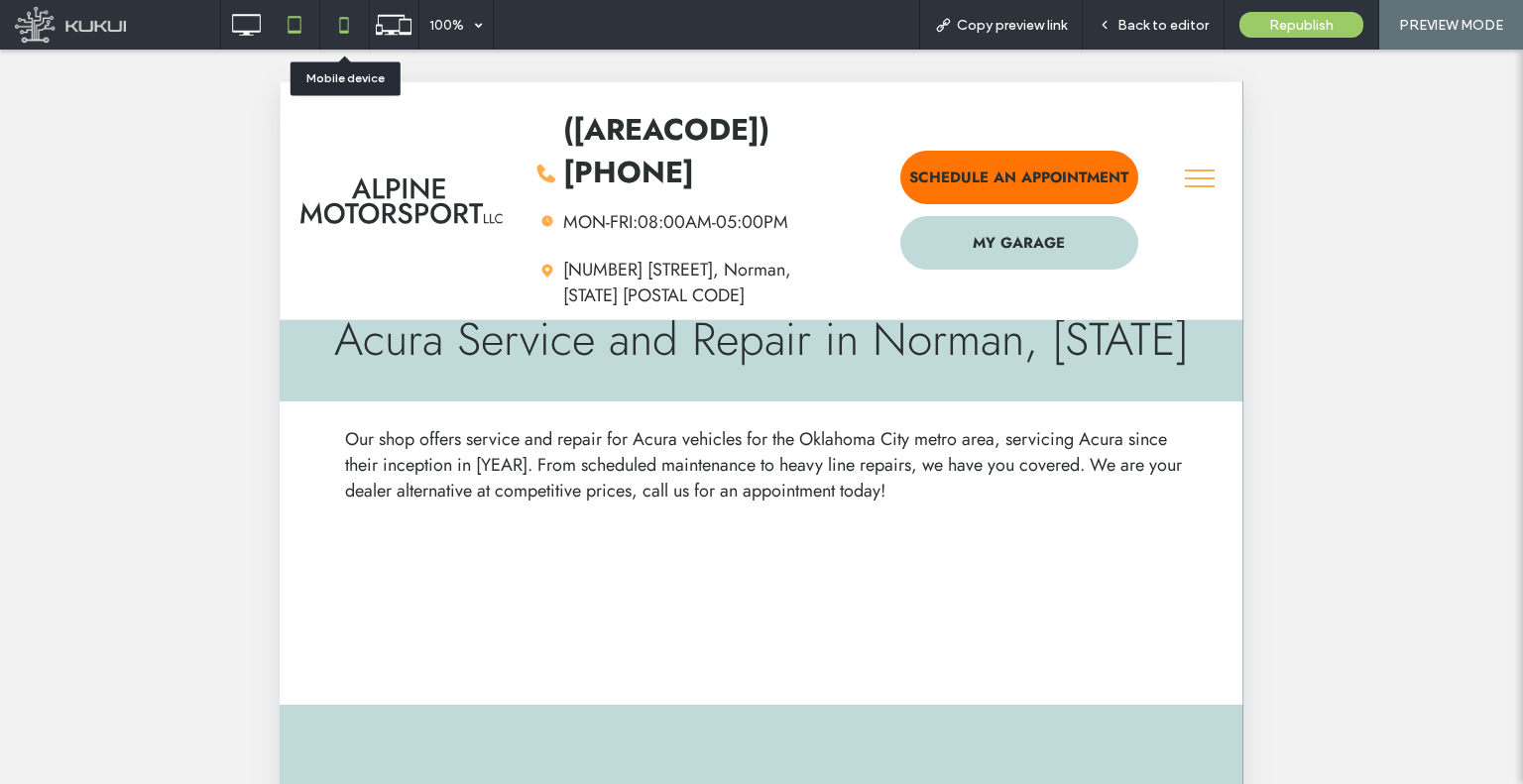 click at bounding box center [344, 25] 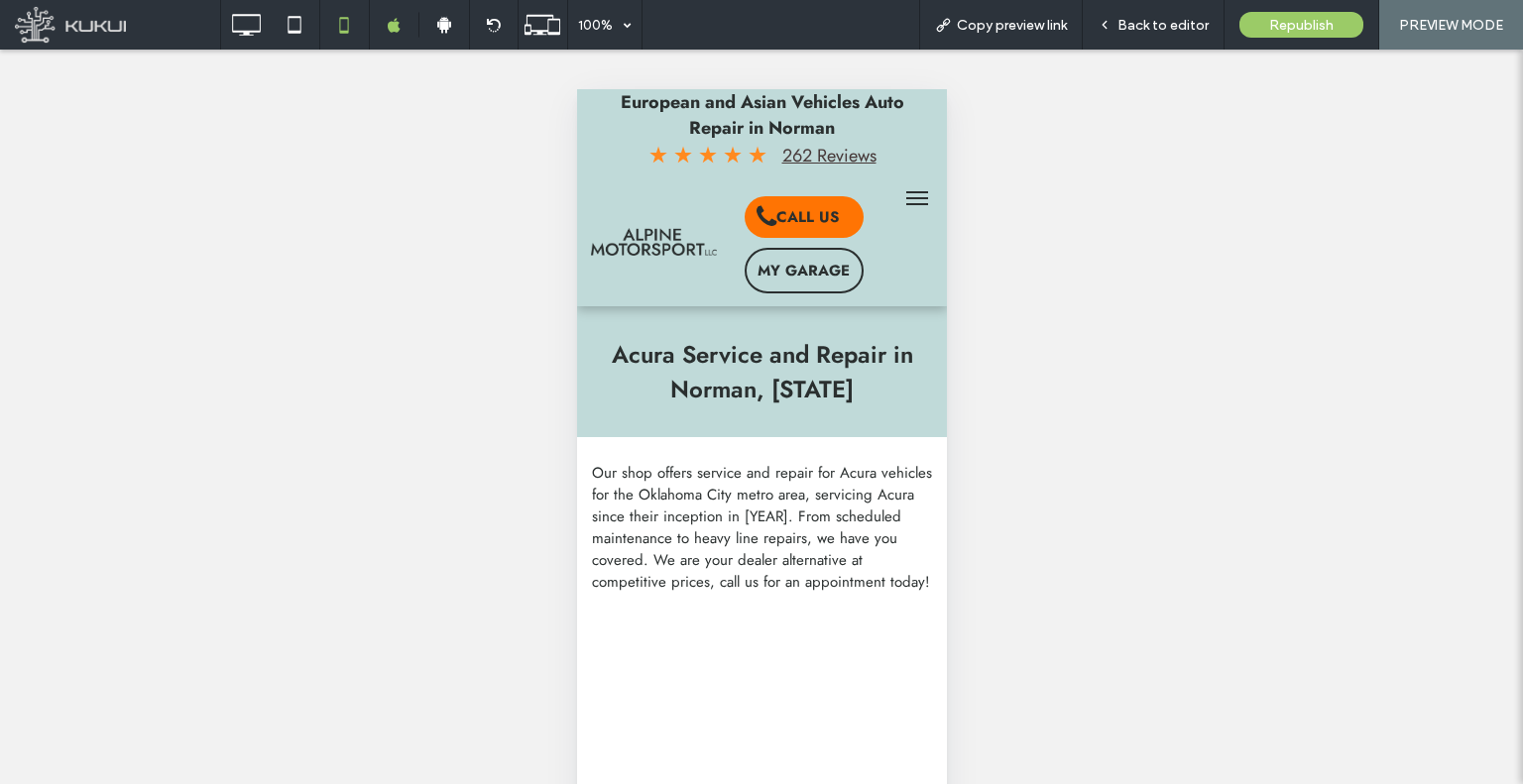 scroll, scrollTop: 0, scrollLeft: 0, axis: both 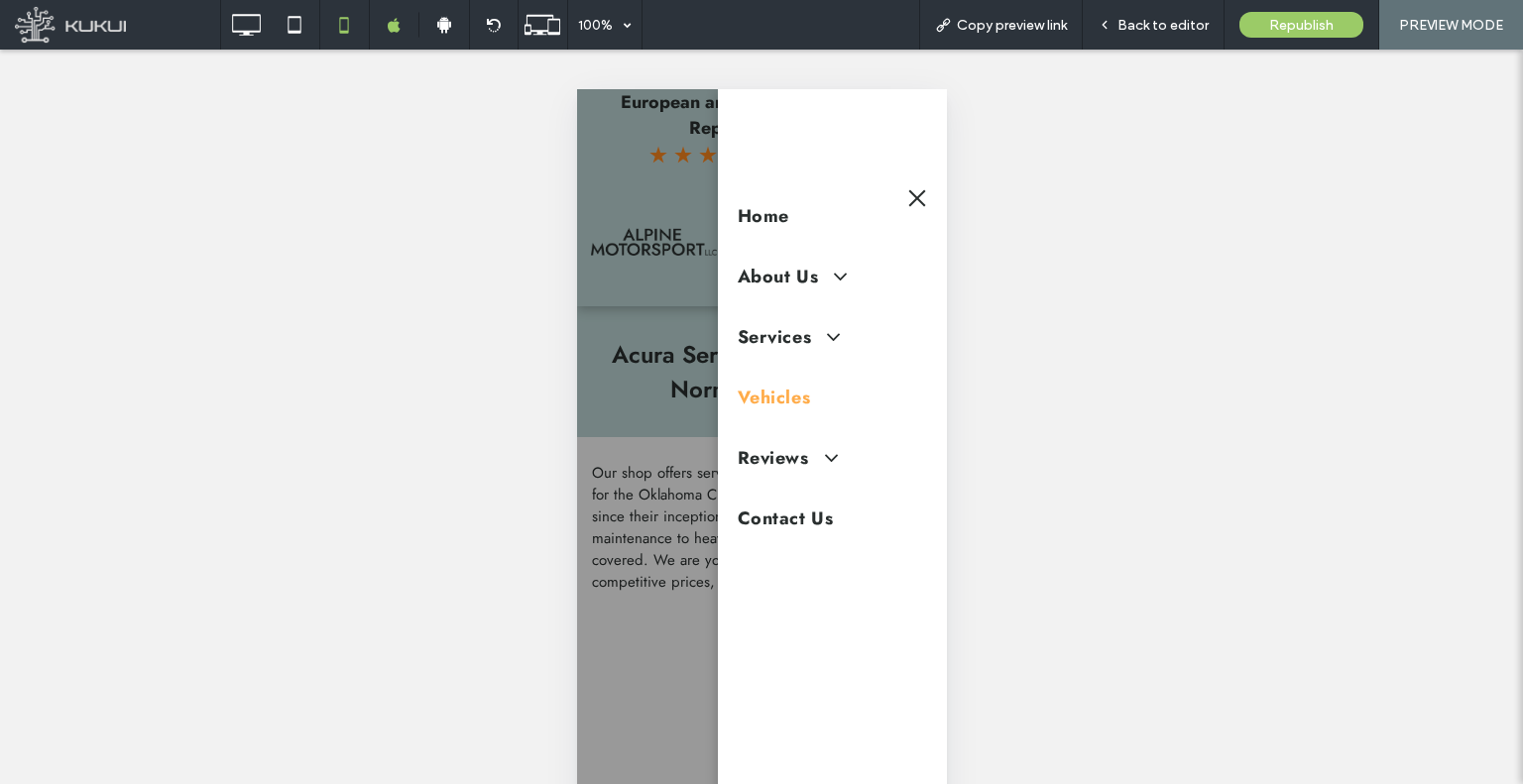 click on "Vehicles" at bounding box center [831, 390] 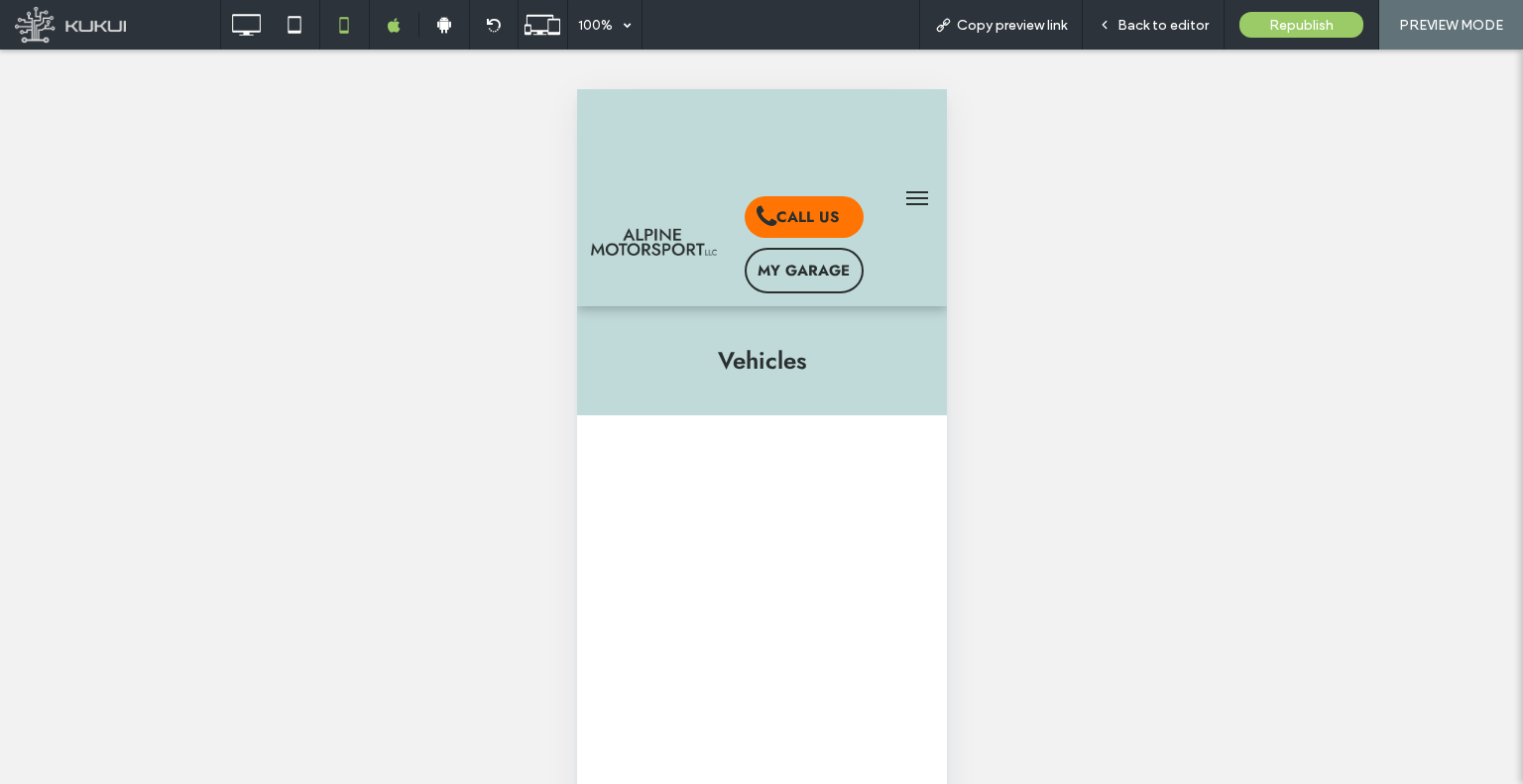 scroll, scrollTop: 0, scrollLeft: 0, axis: both 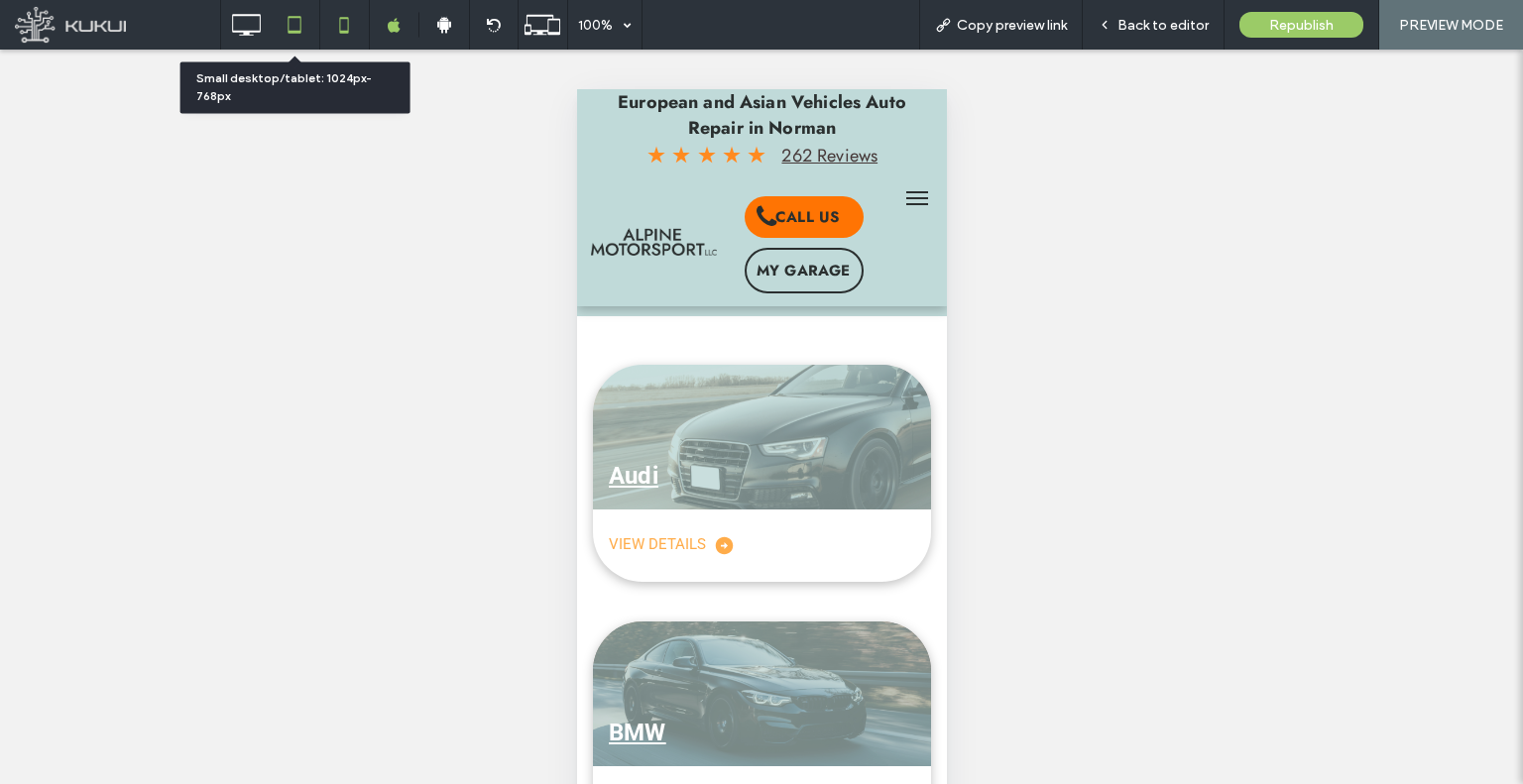 click 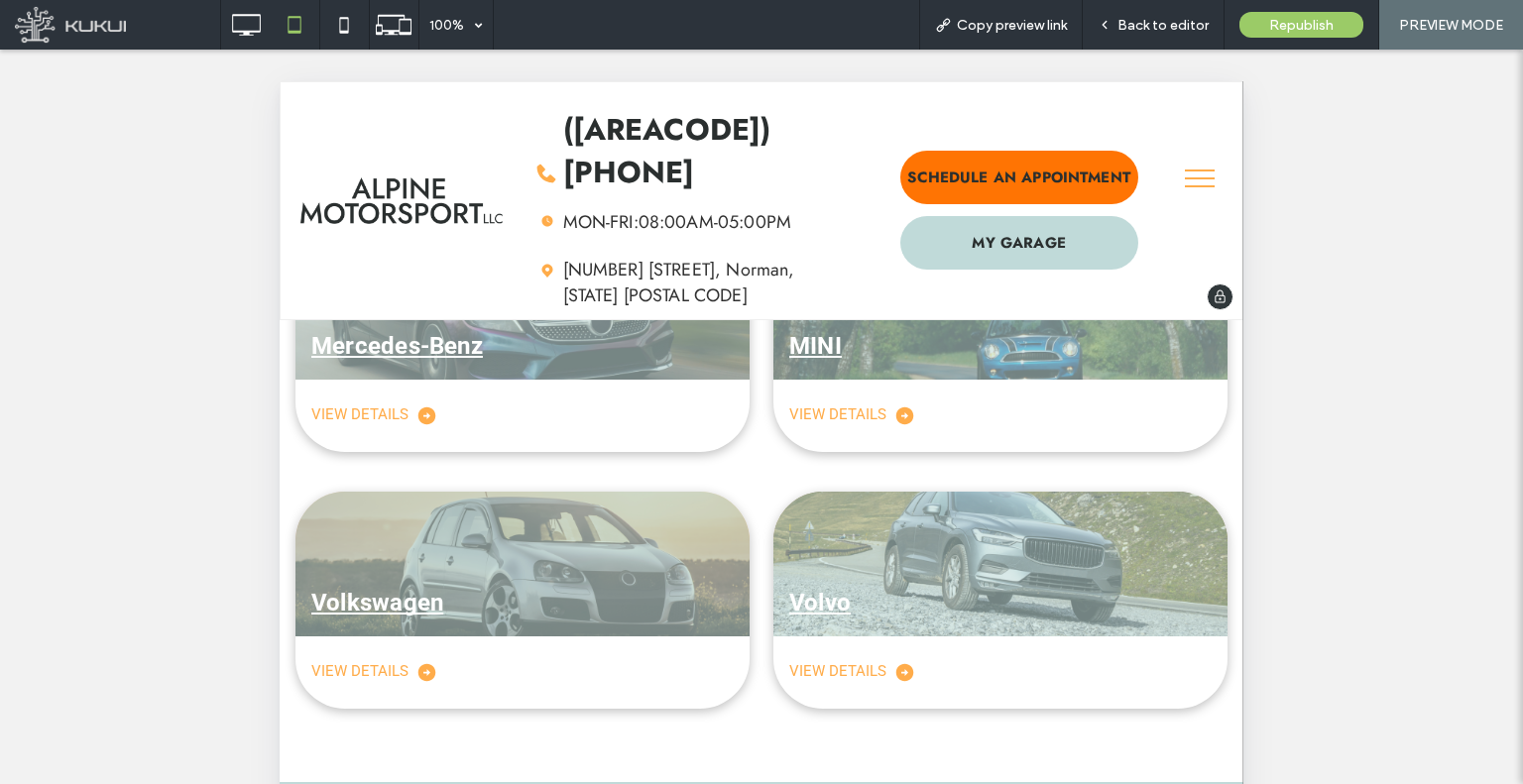 scroll, scrollTop: 852, scrollLeft: 0, axis: vertical 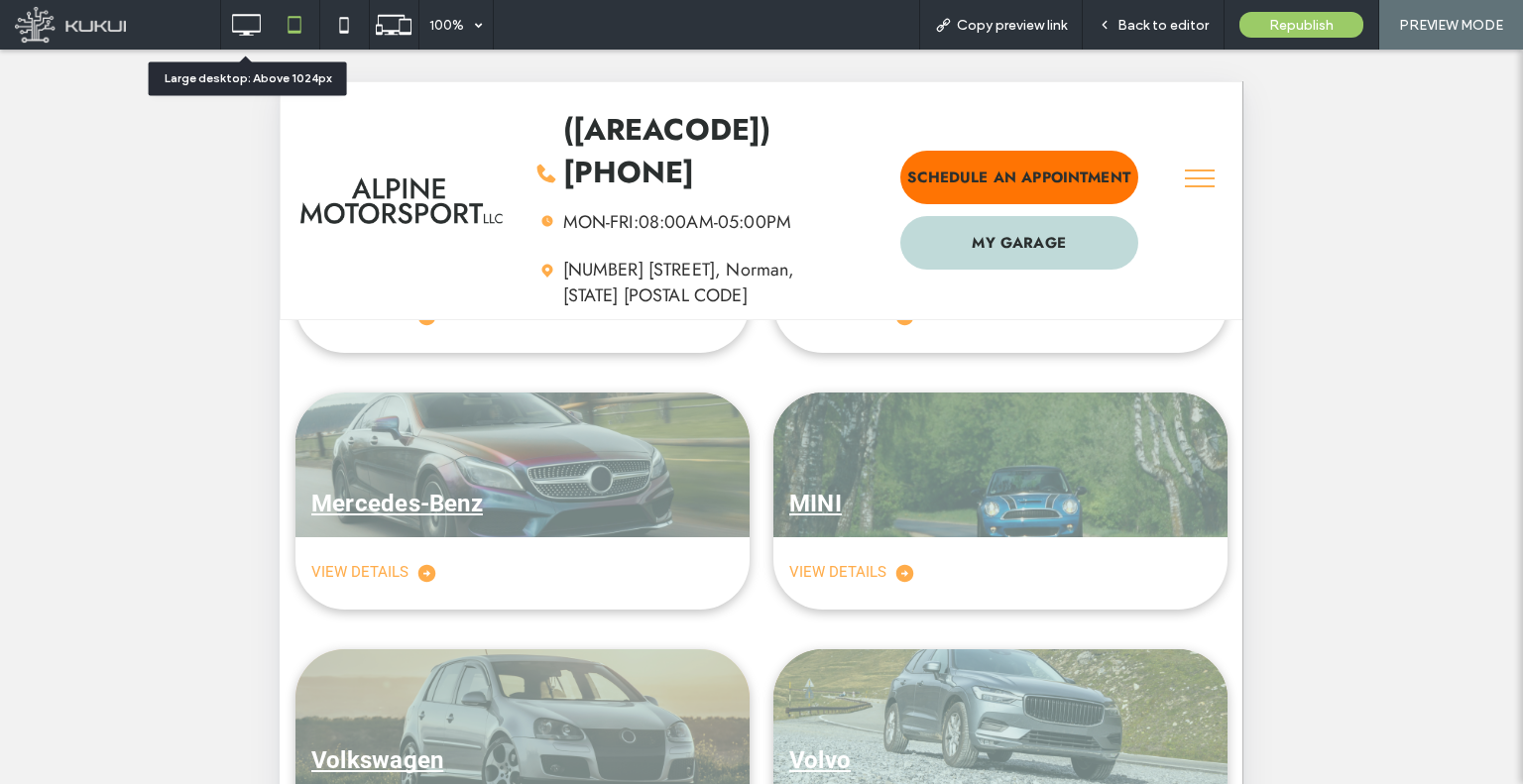 click at bounding box center [117, 25] 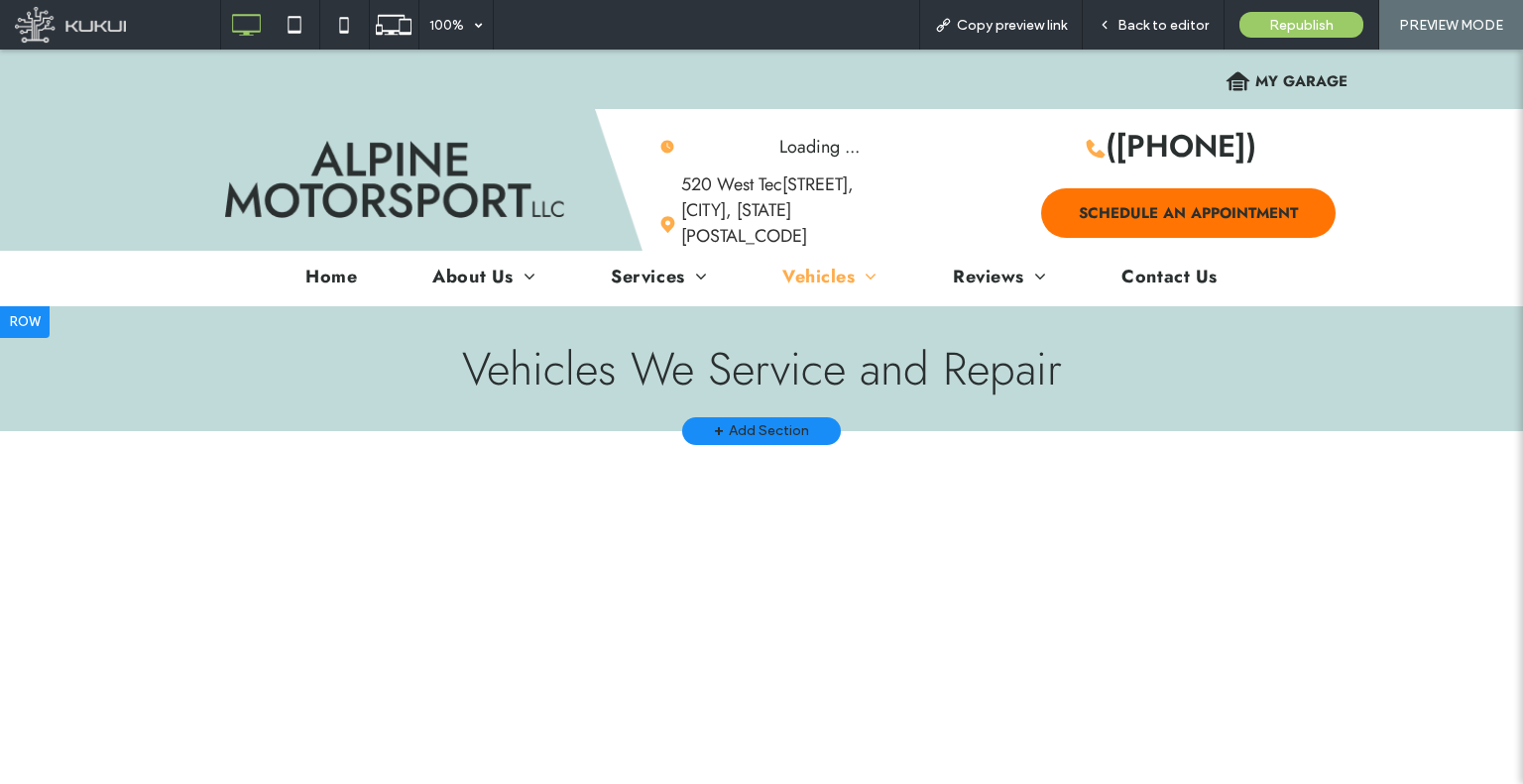 scroll, scrollTop: 0, scrollLeft: 0, axis: both 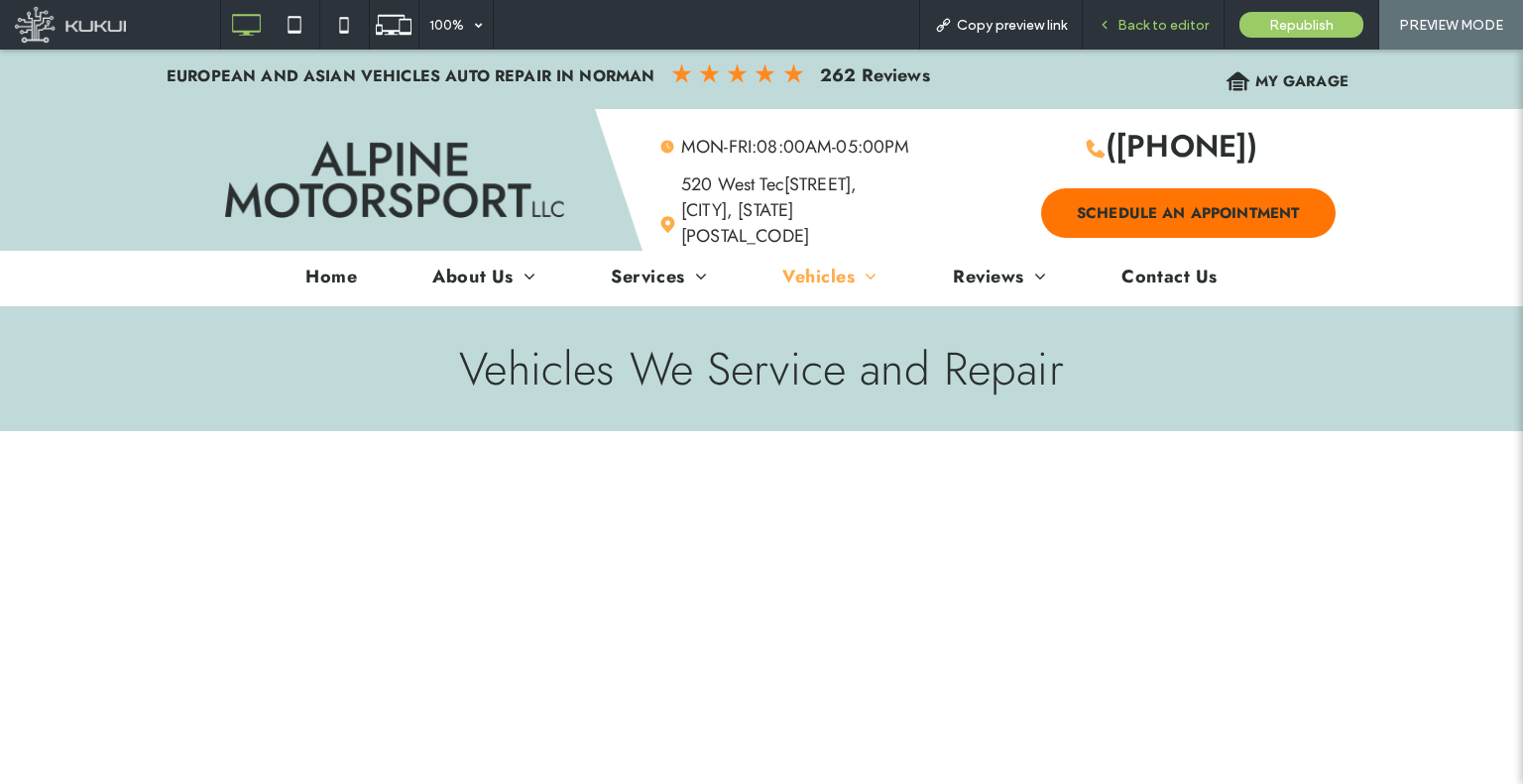 click on "Back to editor" at bounding box center (1163, 25) 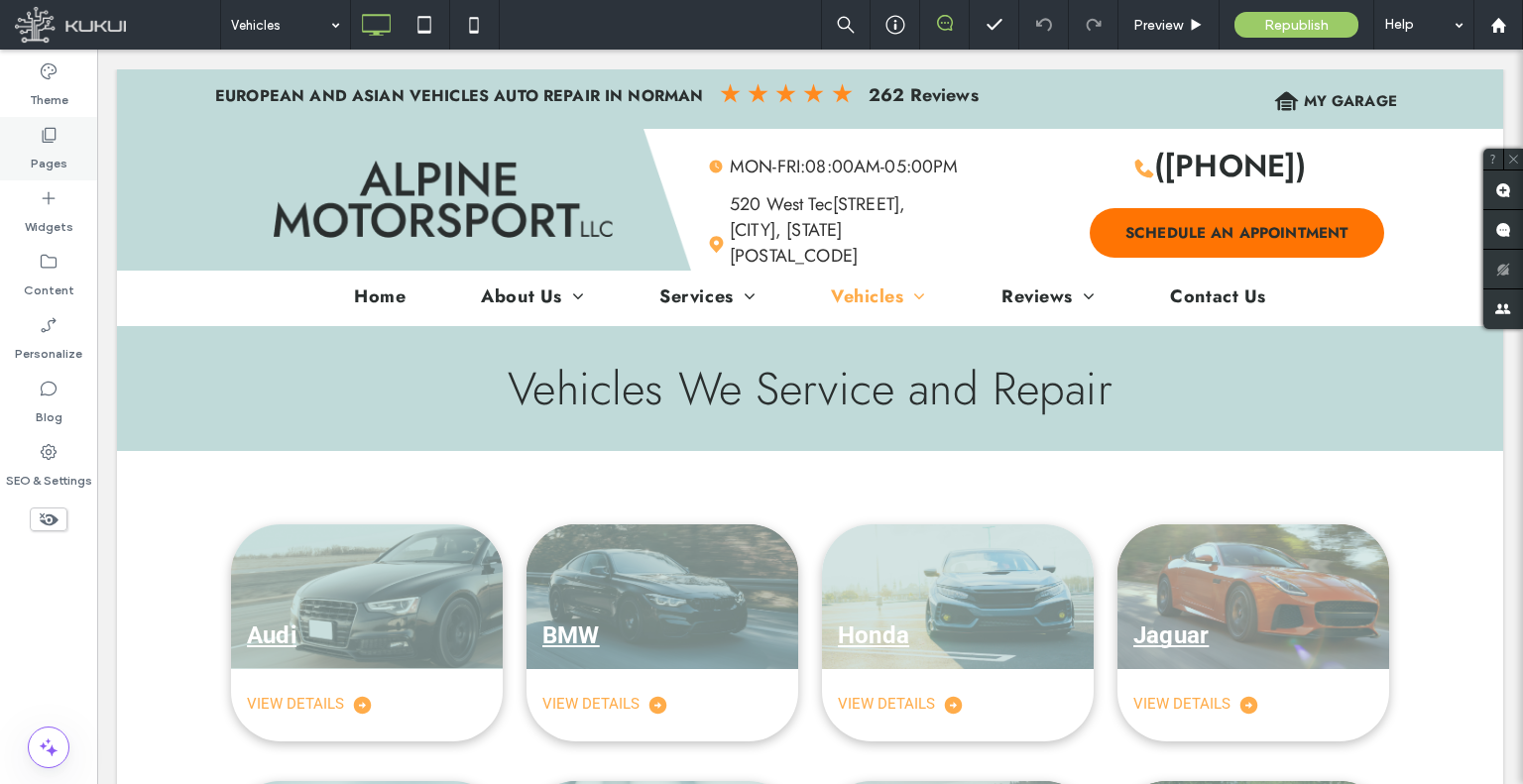 click 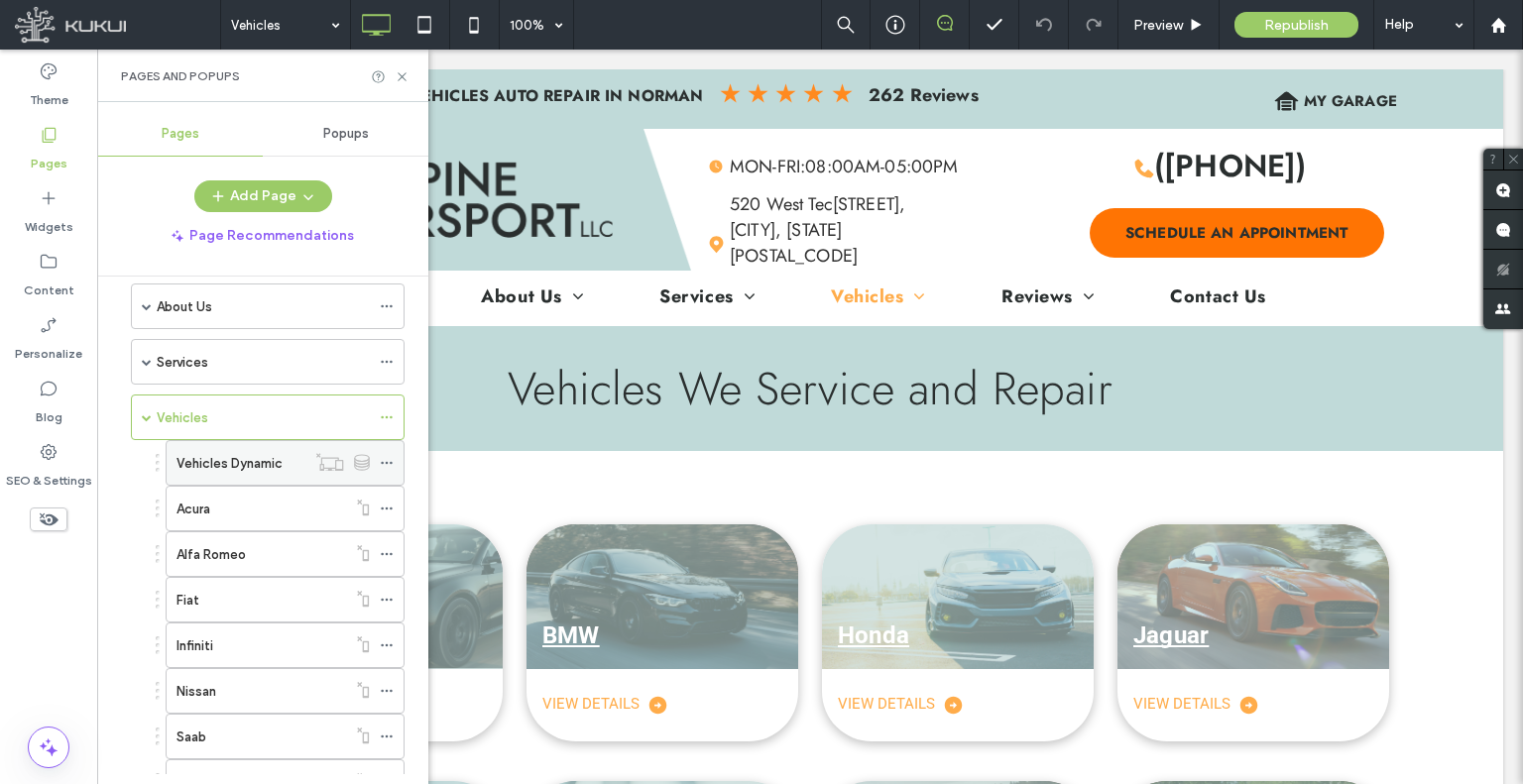 scroll, scrollTop: 69, scrollLeft: 0, axis: vertical 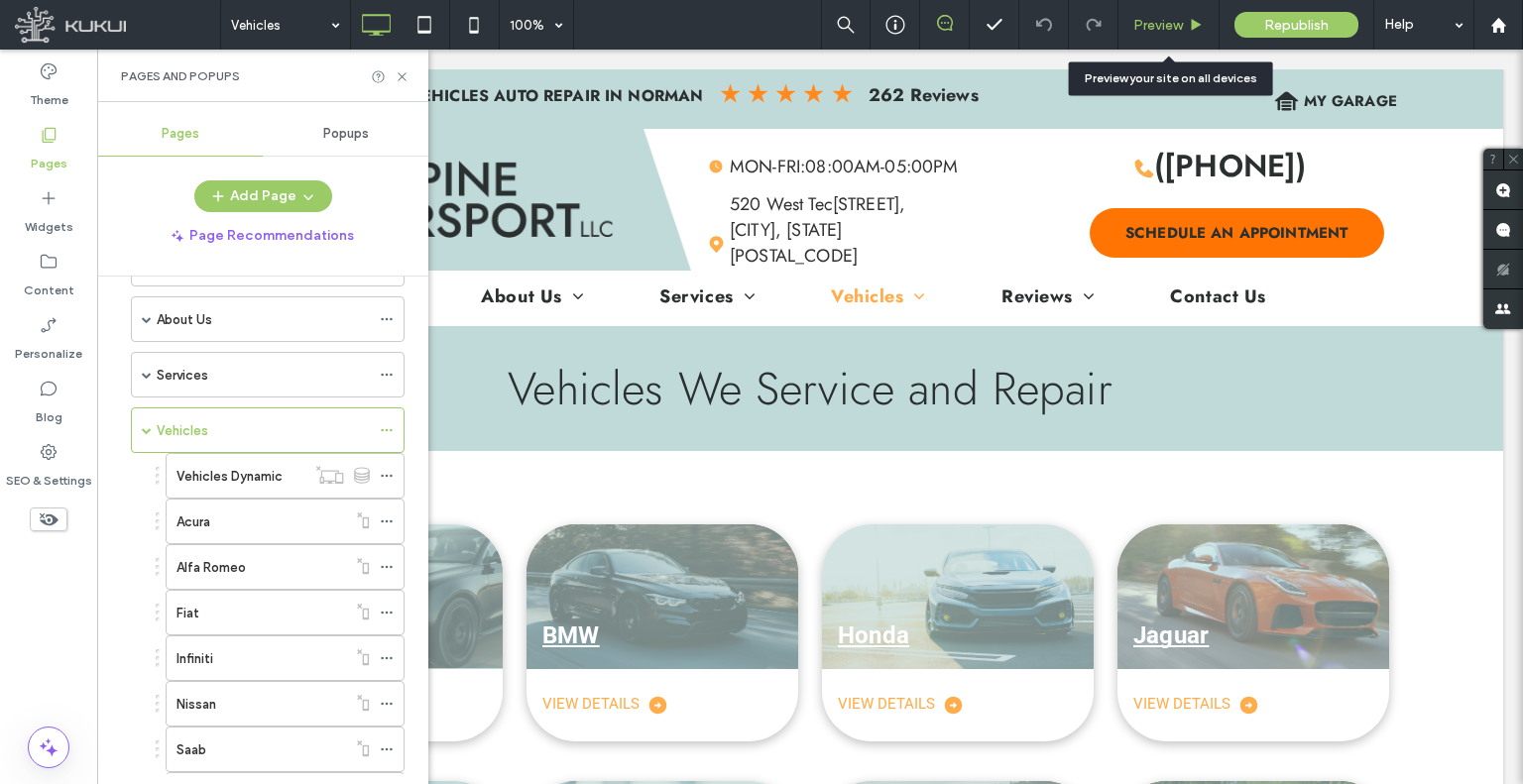 click on "Preview" at bounding box center [1169, 25] 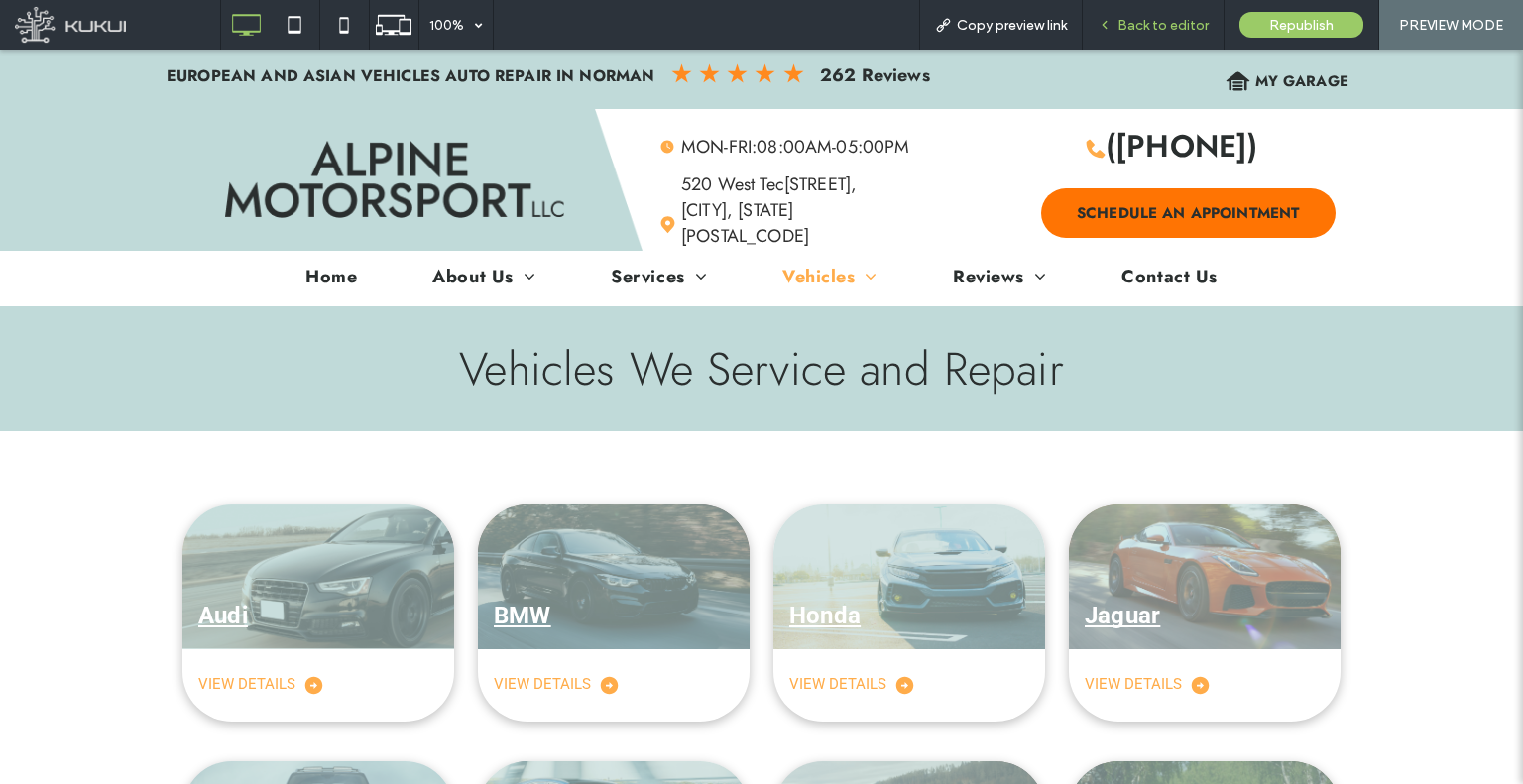 click on "Back to editor" at bounding box center (1163, 25) 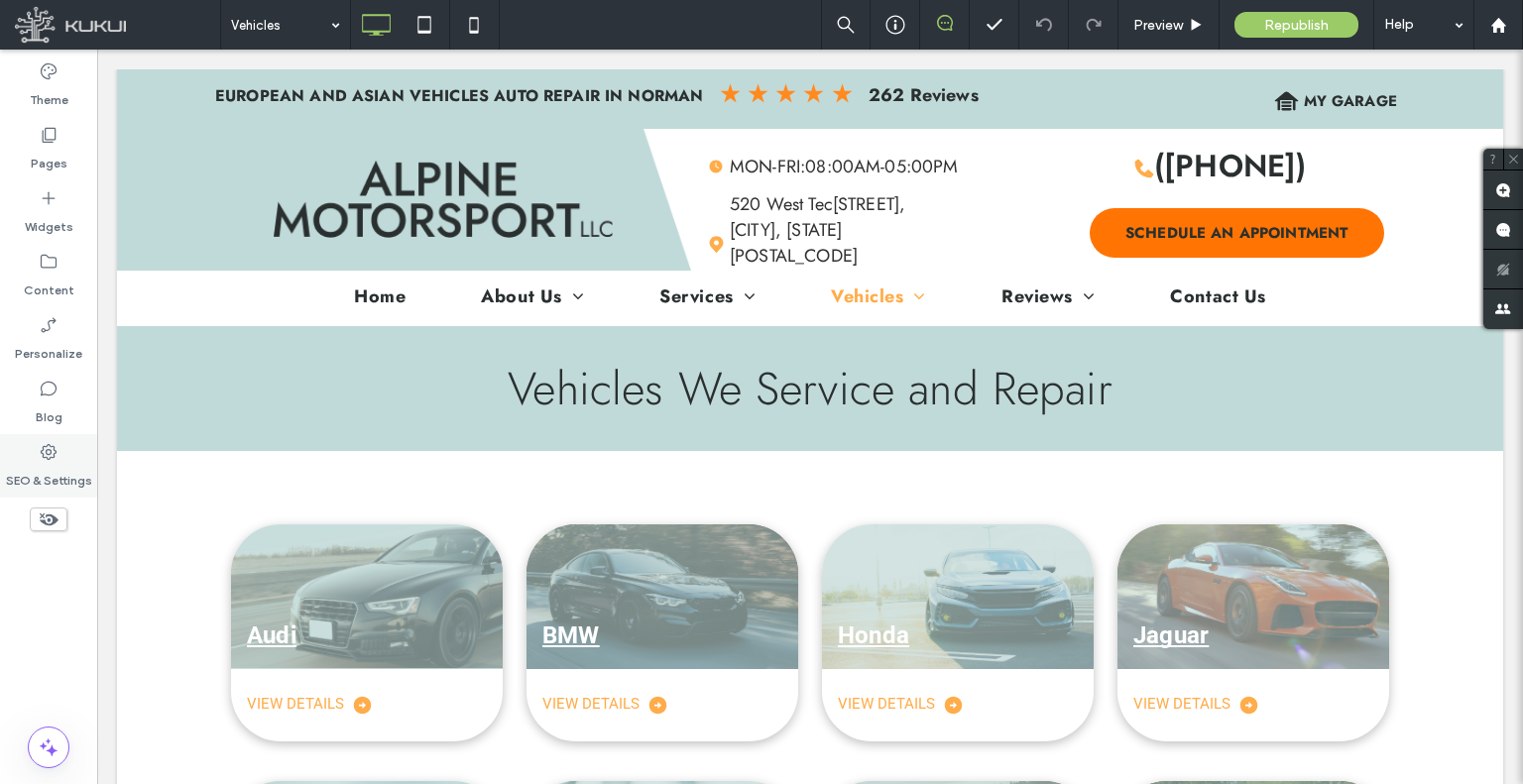 click on "SEO & Settings" at bounding box center (49, 476) 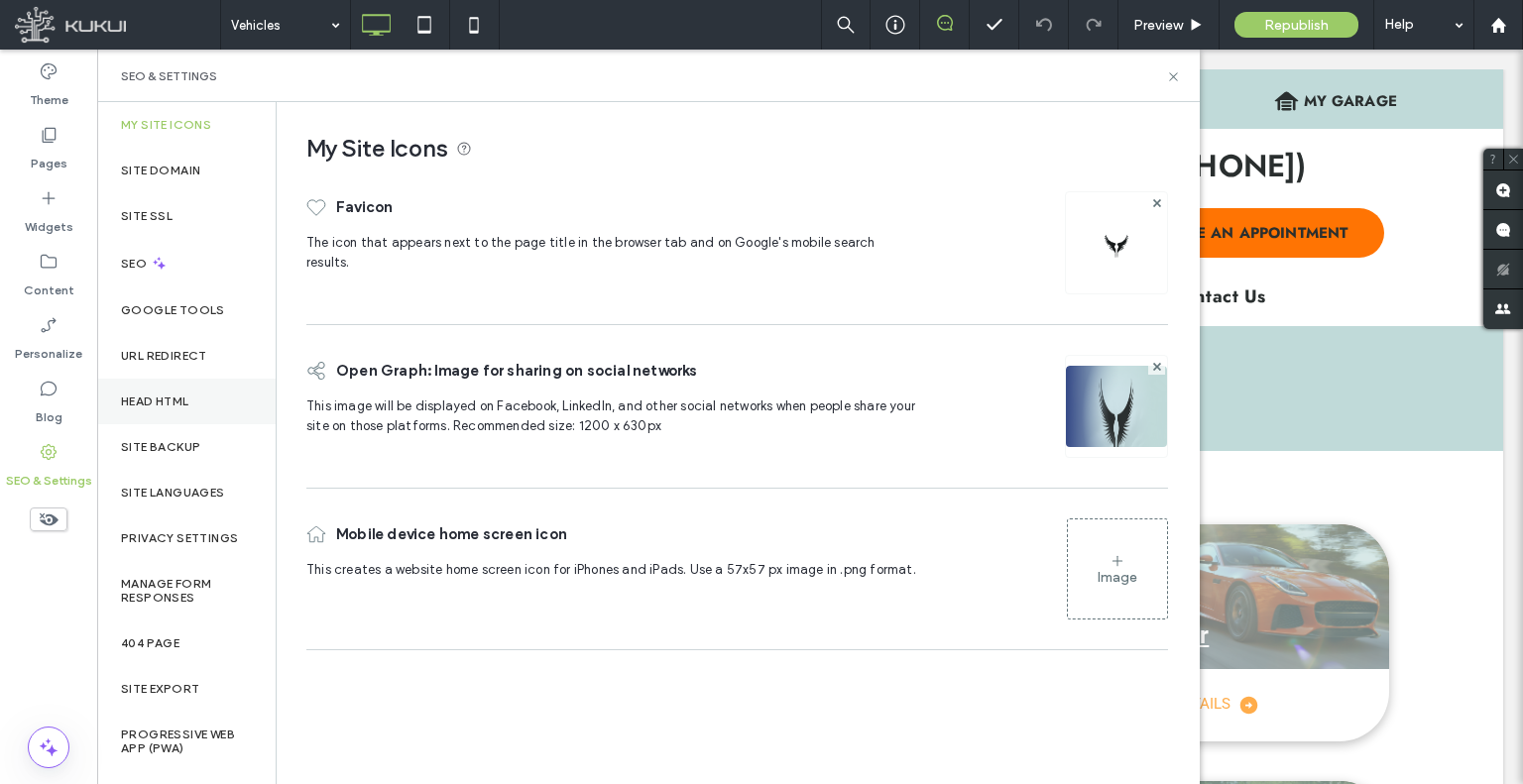 click on "Head HTML" at bounding box center [155, 401] 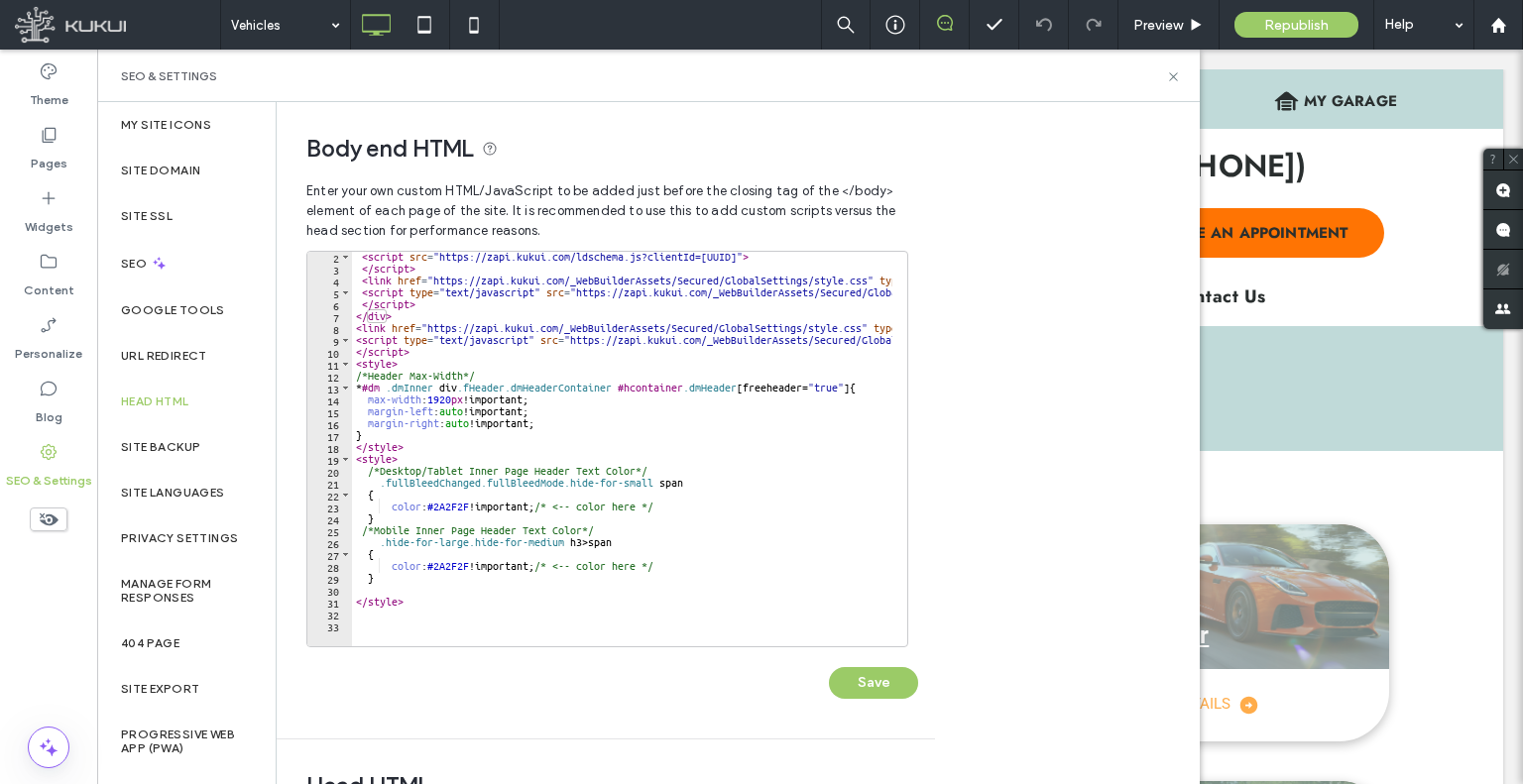 scroll, scrollTop: 12, scrollLeft: 0, axis: vertical 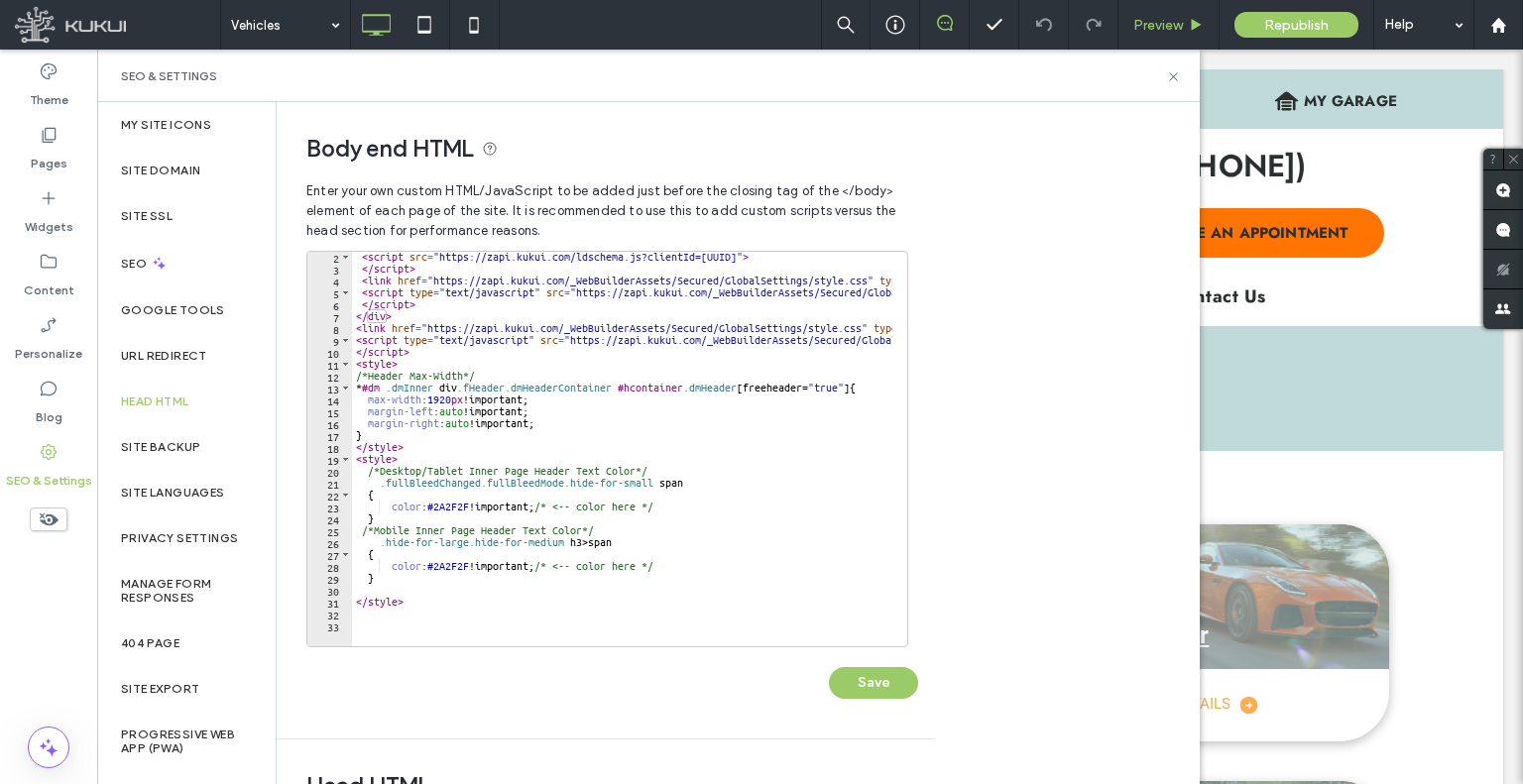 click on "Preview" at bounding box center [1169, 25] 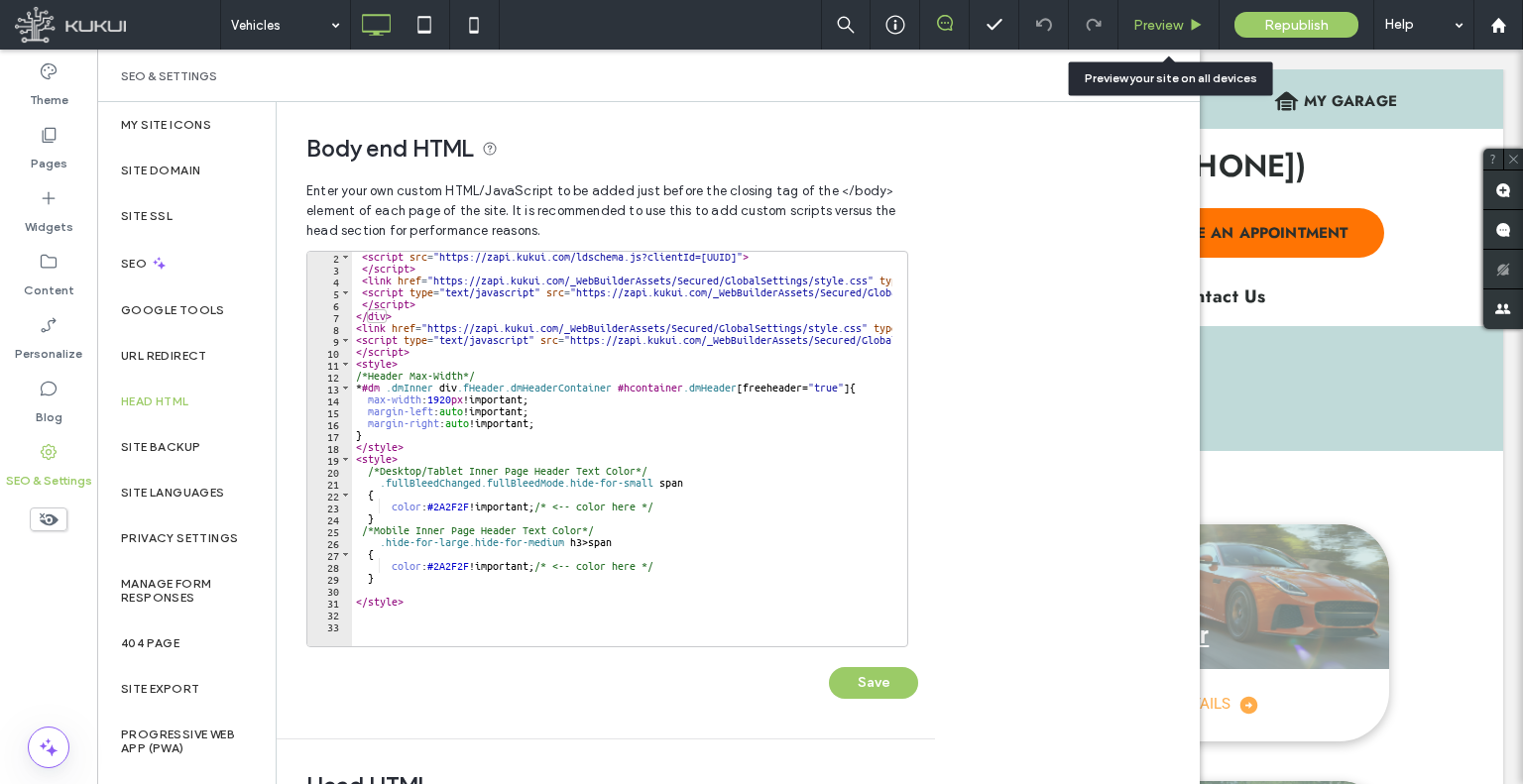 click on "Preview" at bounding box center (1158, 25) 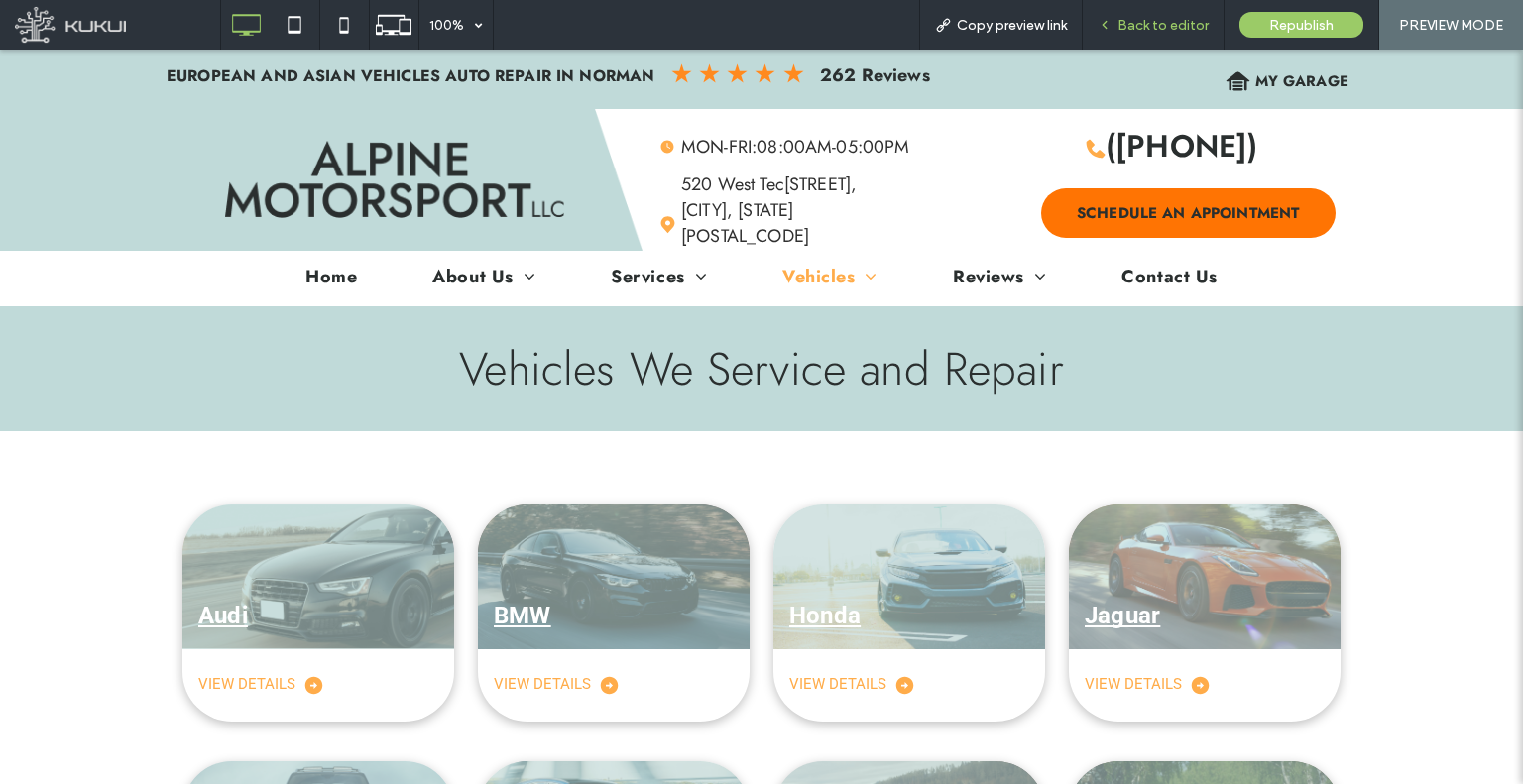 click on "Back to editor" at bounding box center [1153, 25] 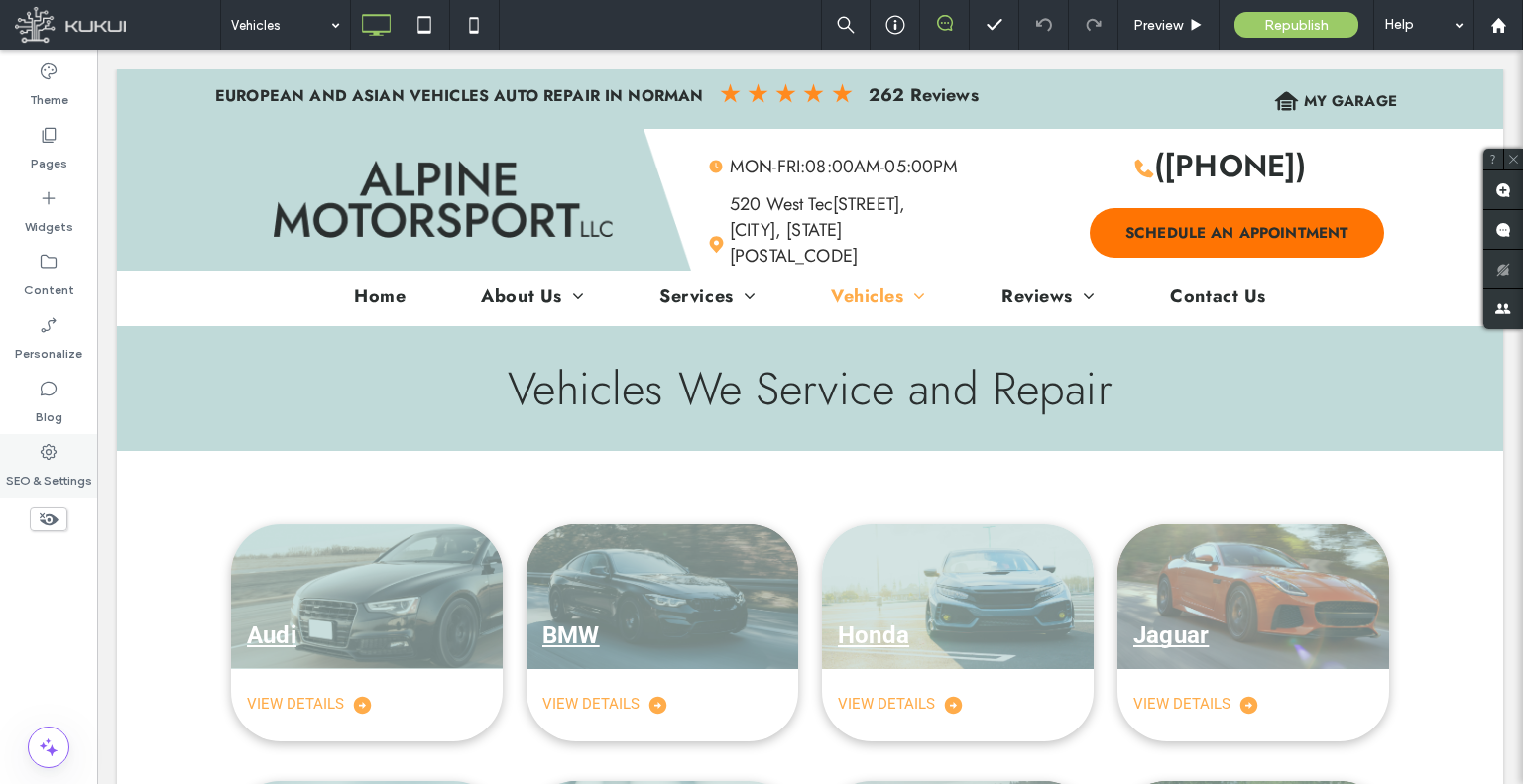click on "SEO & Settings" at bounding box center (49, 476) 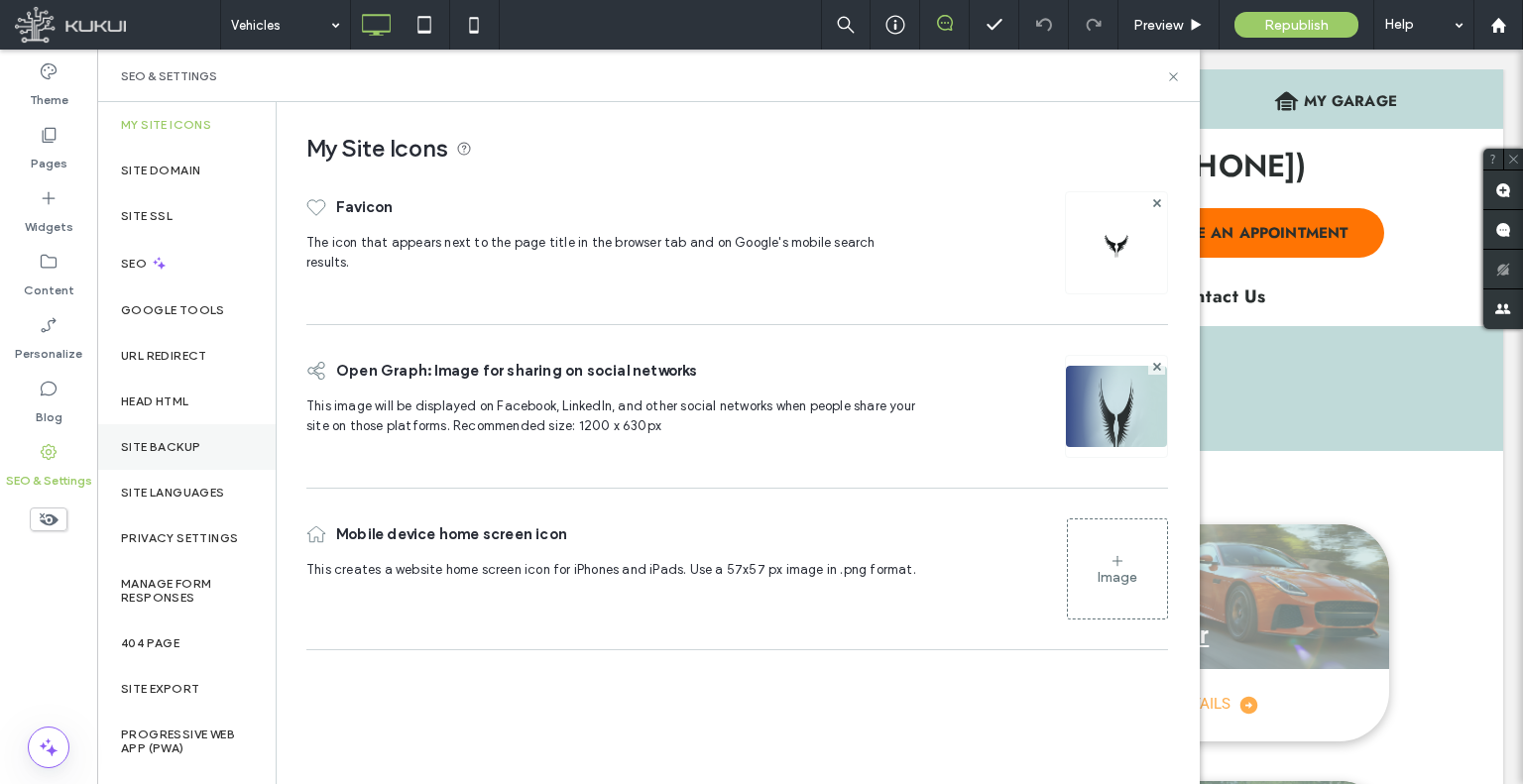 click on "Site Backup" at bounding box center (186, 447) 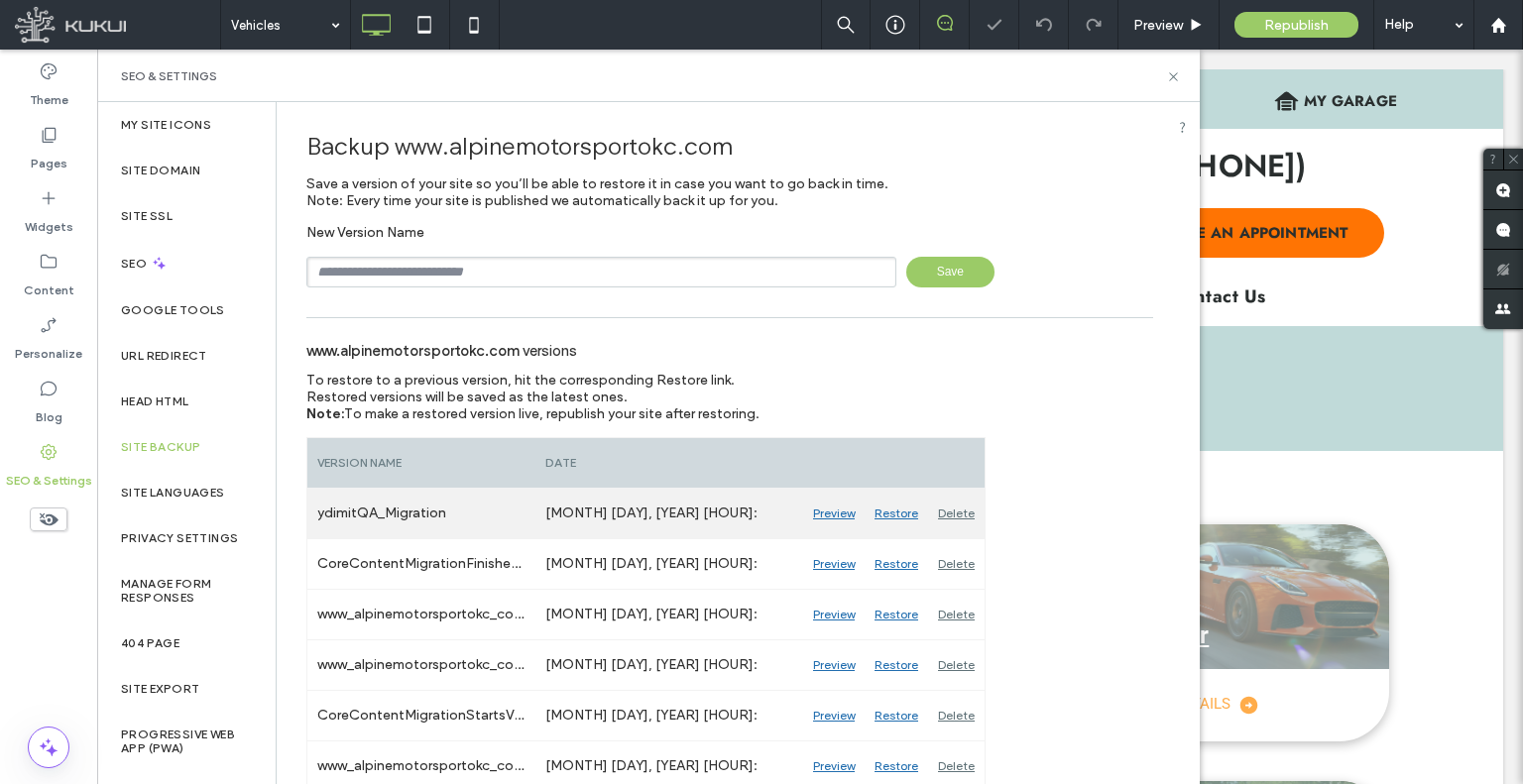 click on "Restore" at bounding box center (896, 513) 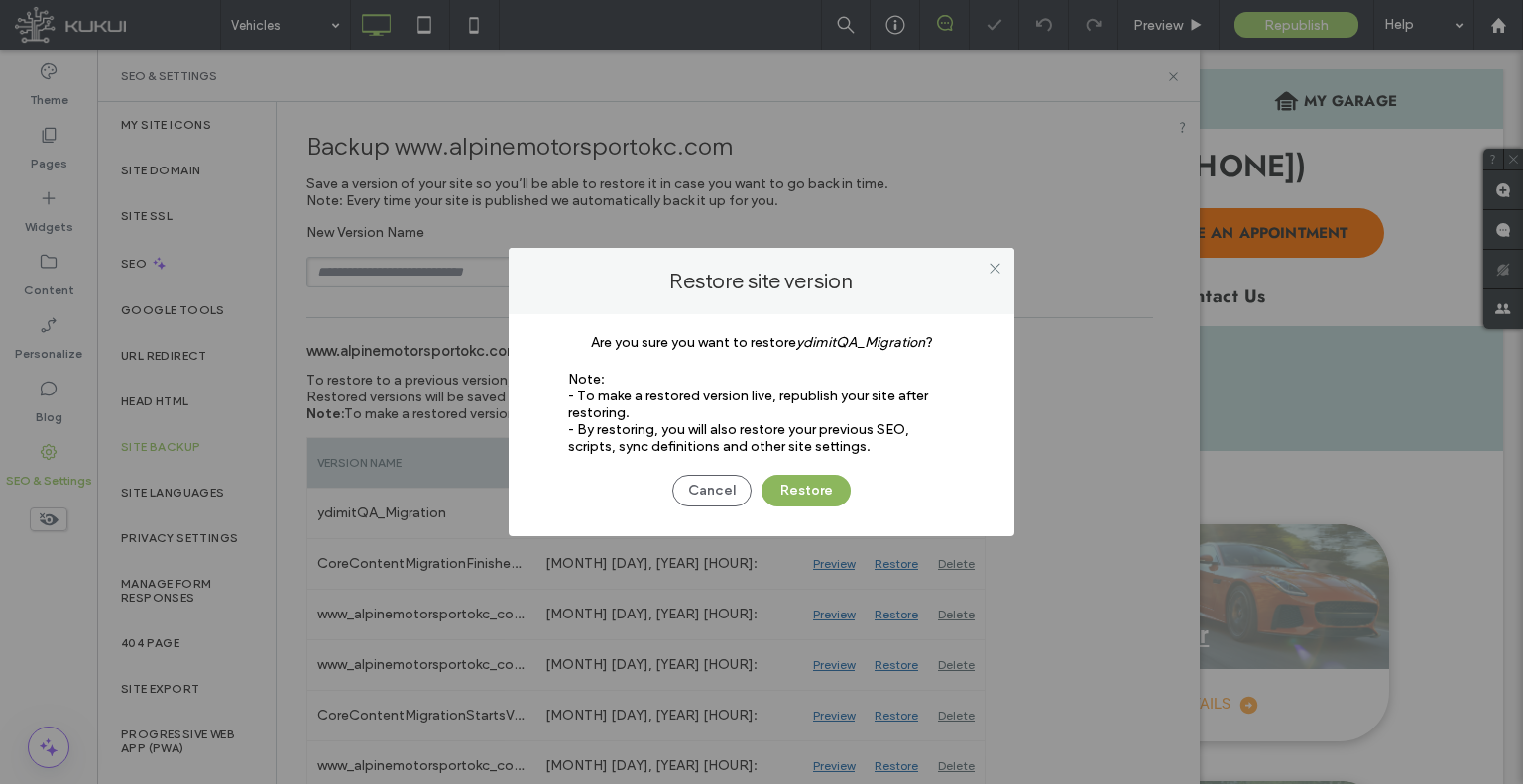 click on "Restore" at bounding box center (806, 491) 